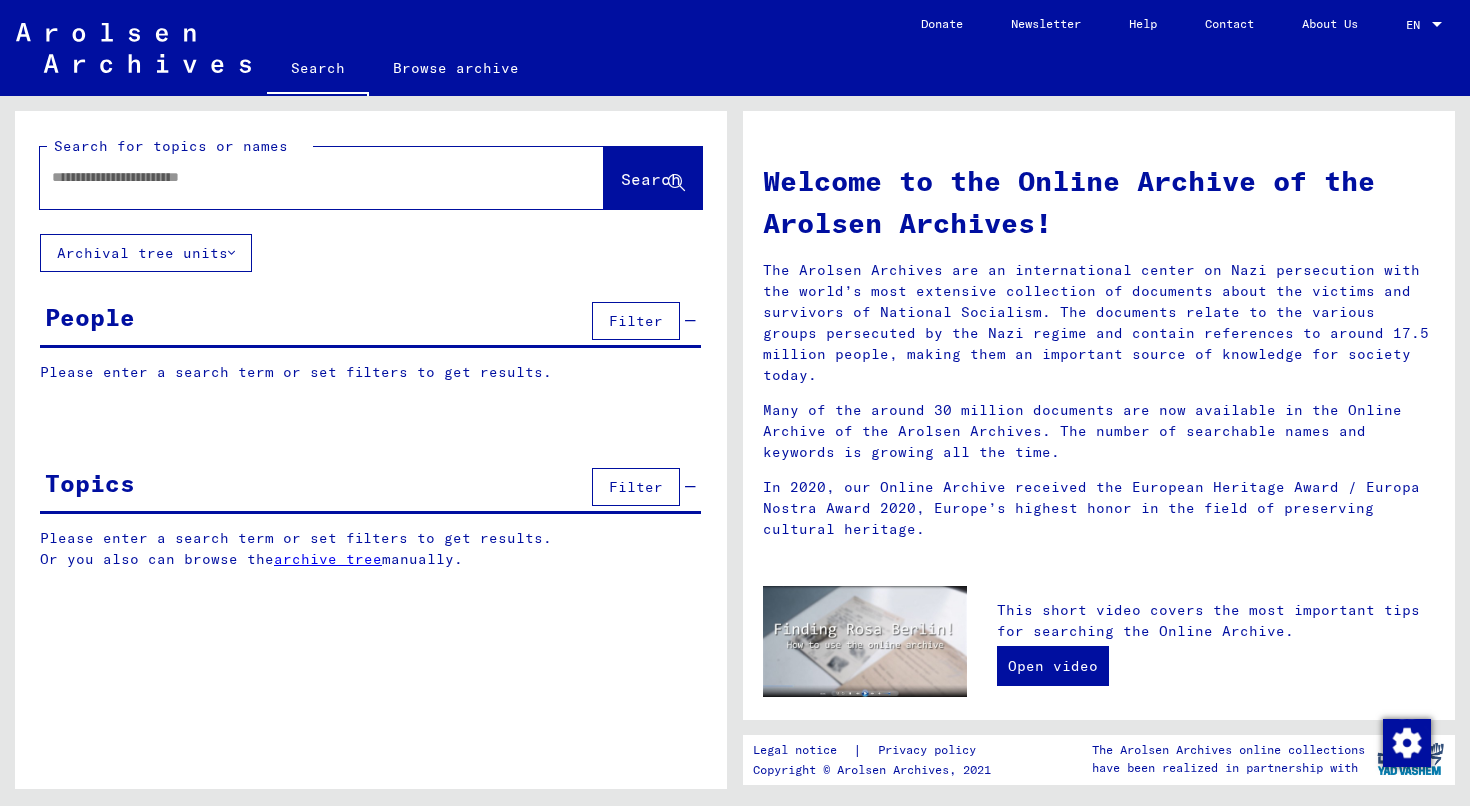 scroll, scrollTop: 0, scrollLeft: 0, axis: both 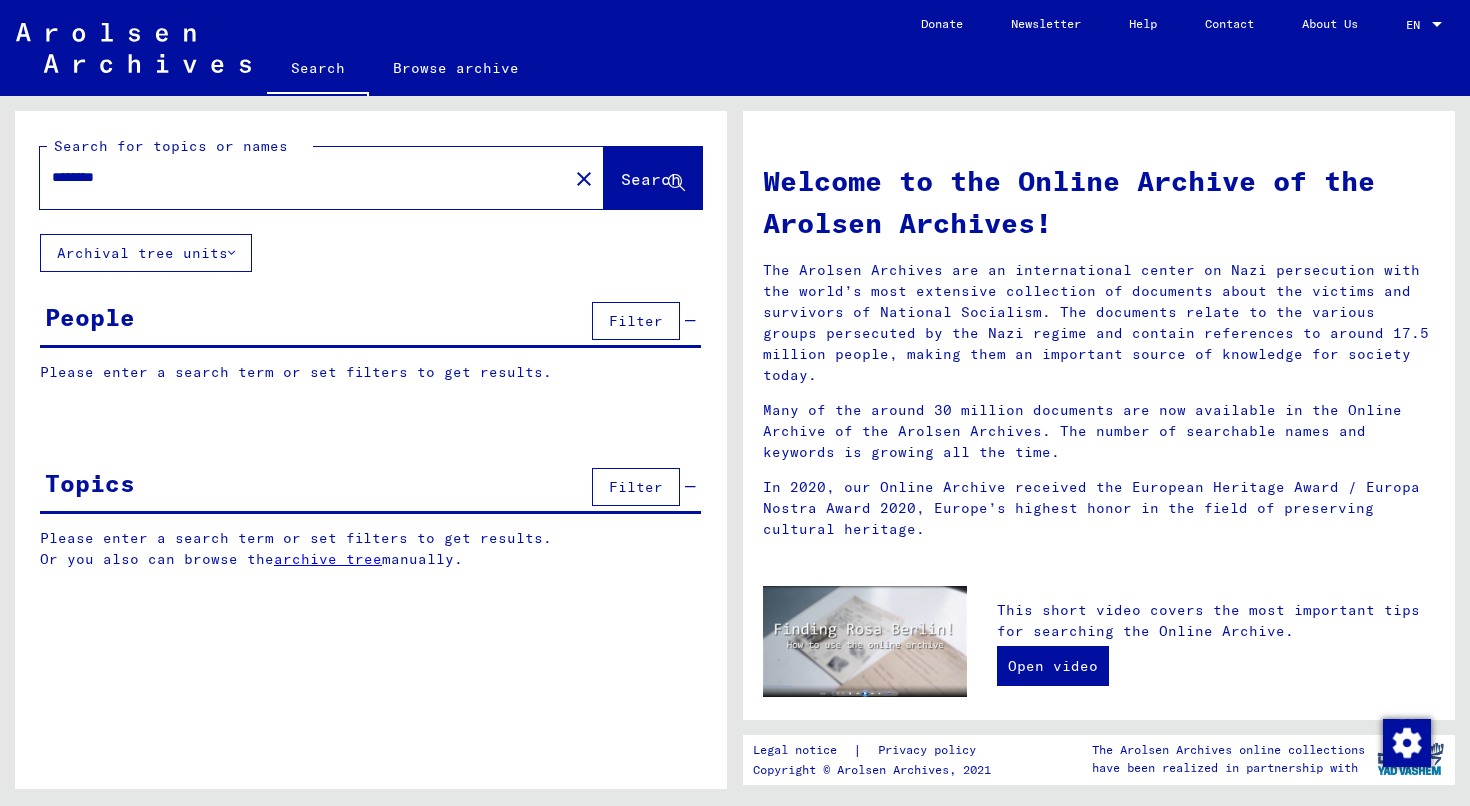 type on "********" 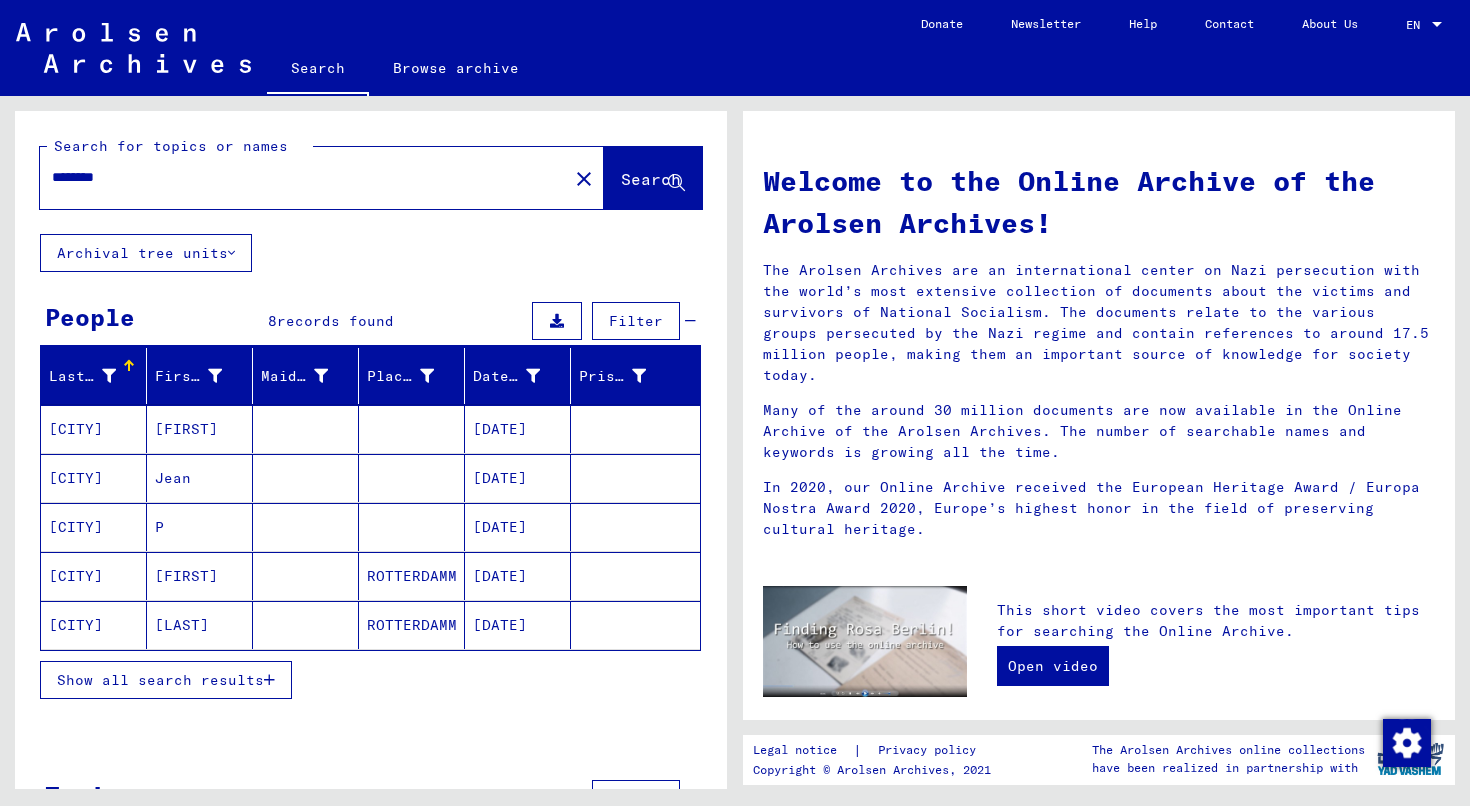 click on "Show all search results" at bounding box center [160, 680] 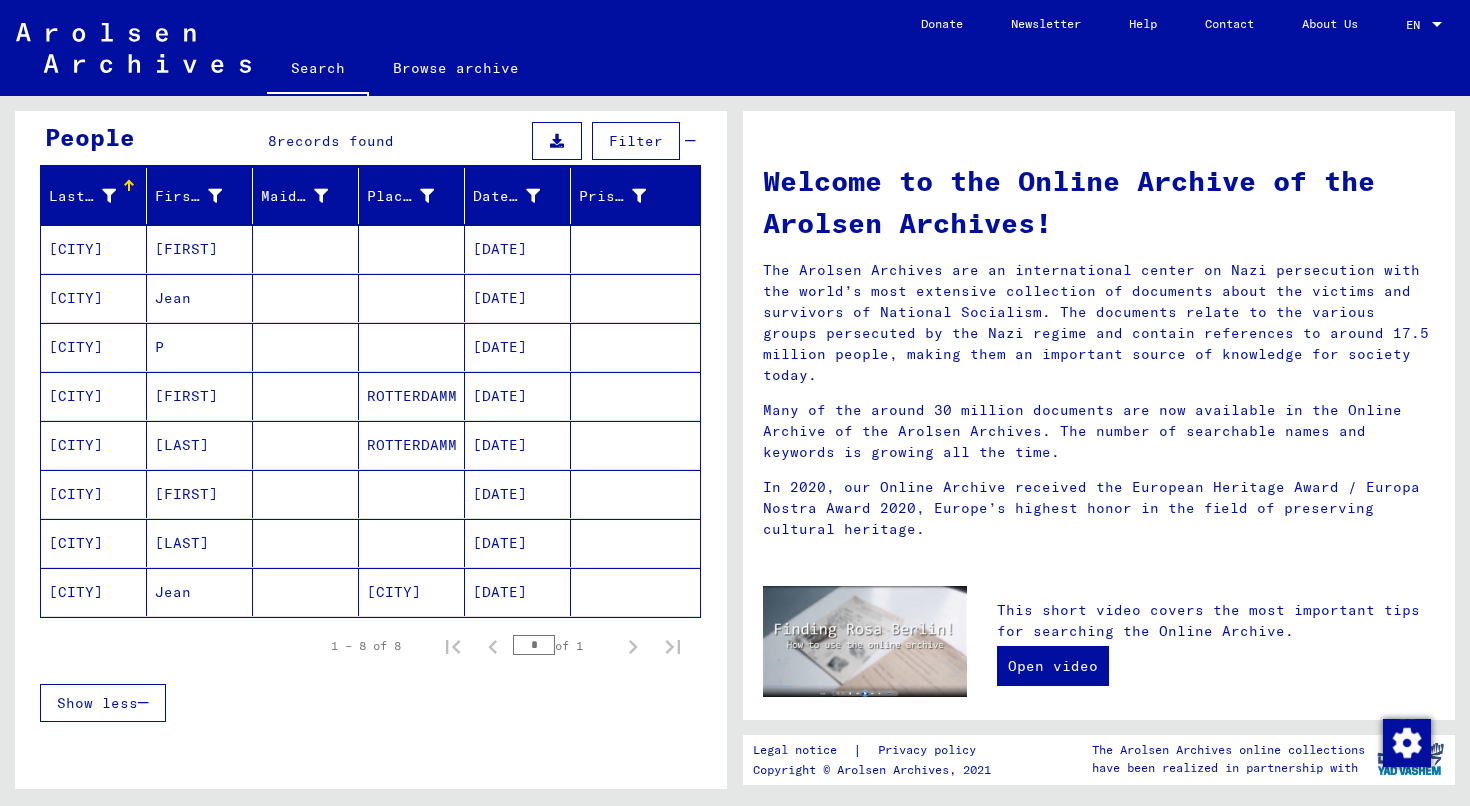 scroll, scrollTop: 207, scrollLeft: 0, axis: vertical 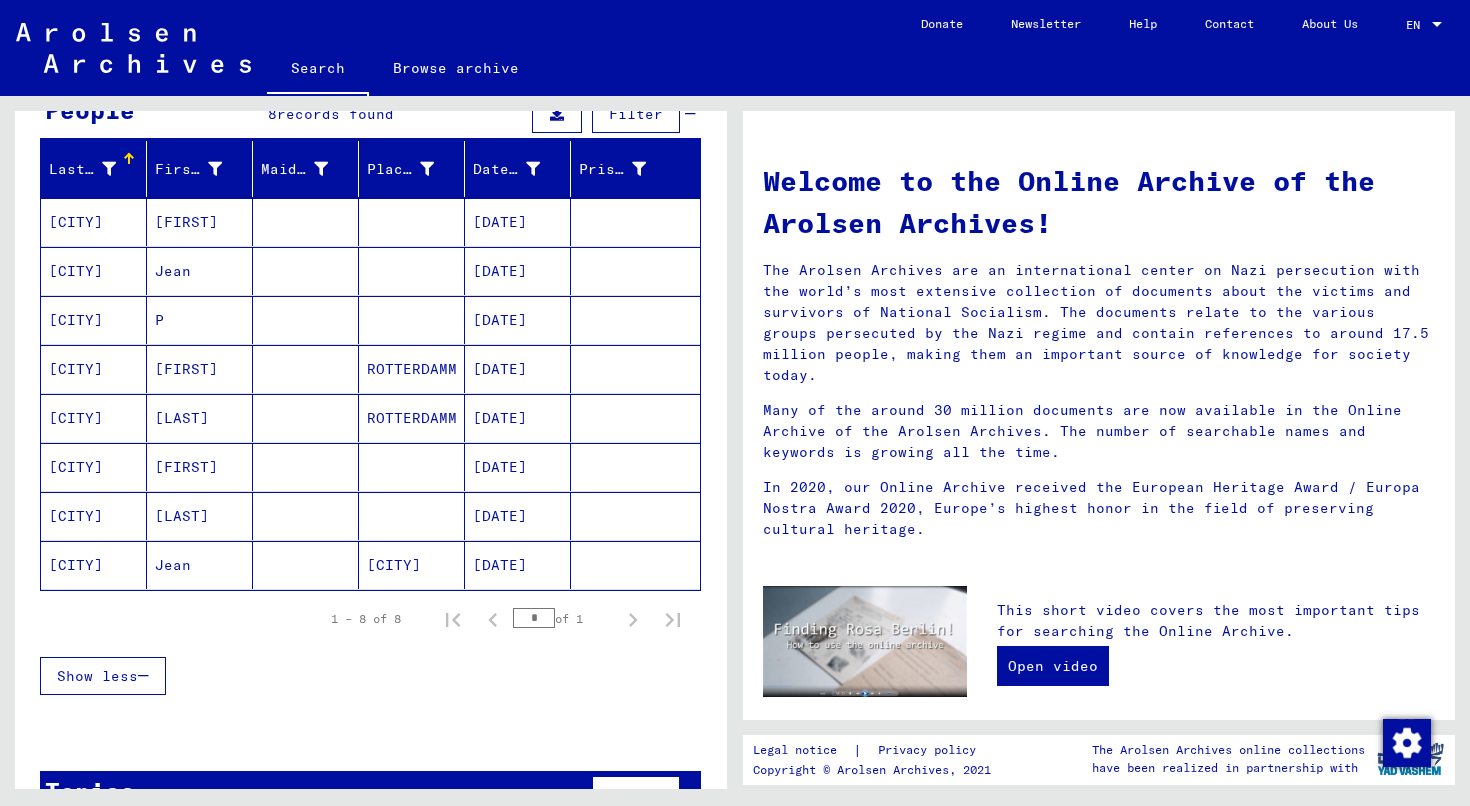 click on "[CITY]" at bounding box center (94, 467) 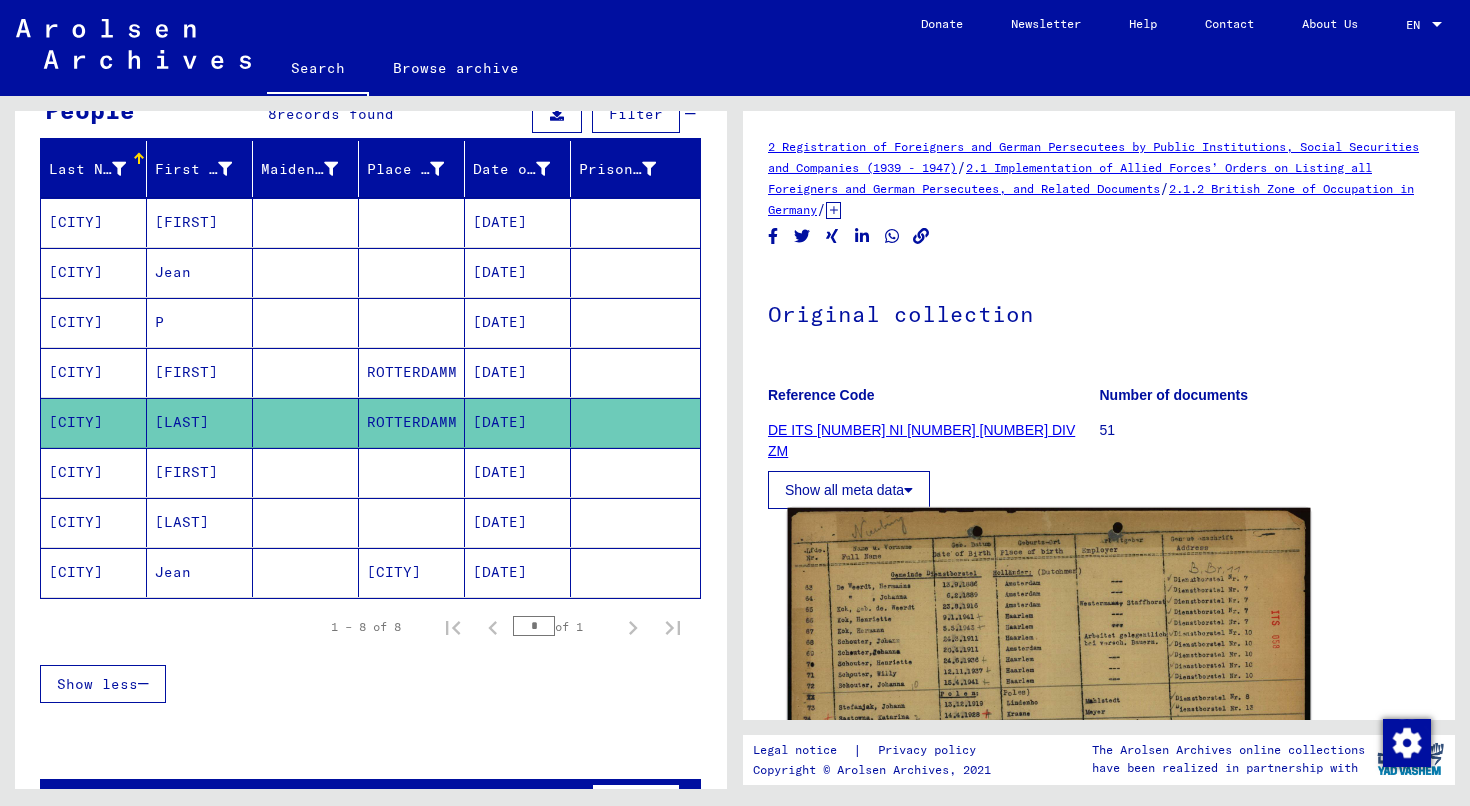 click 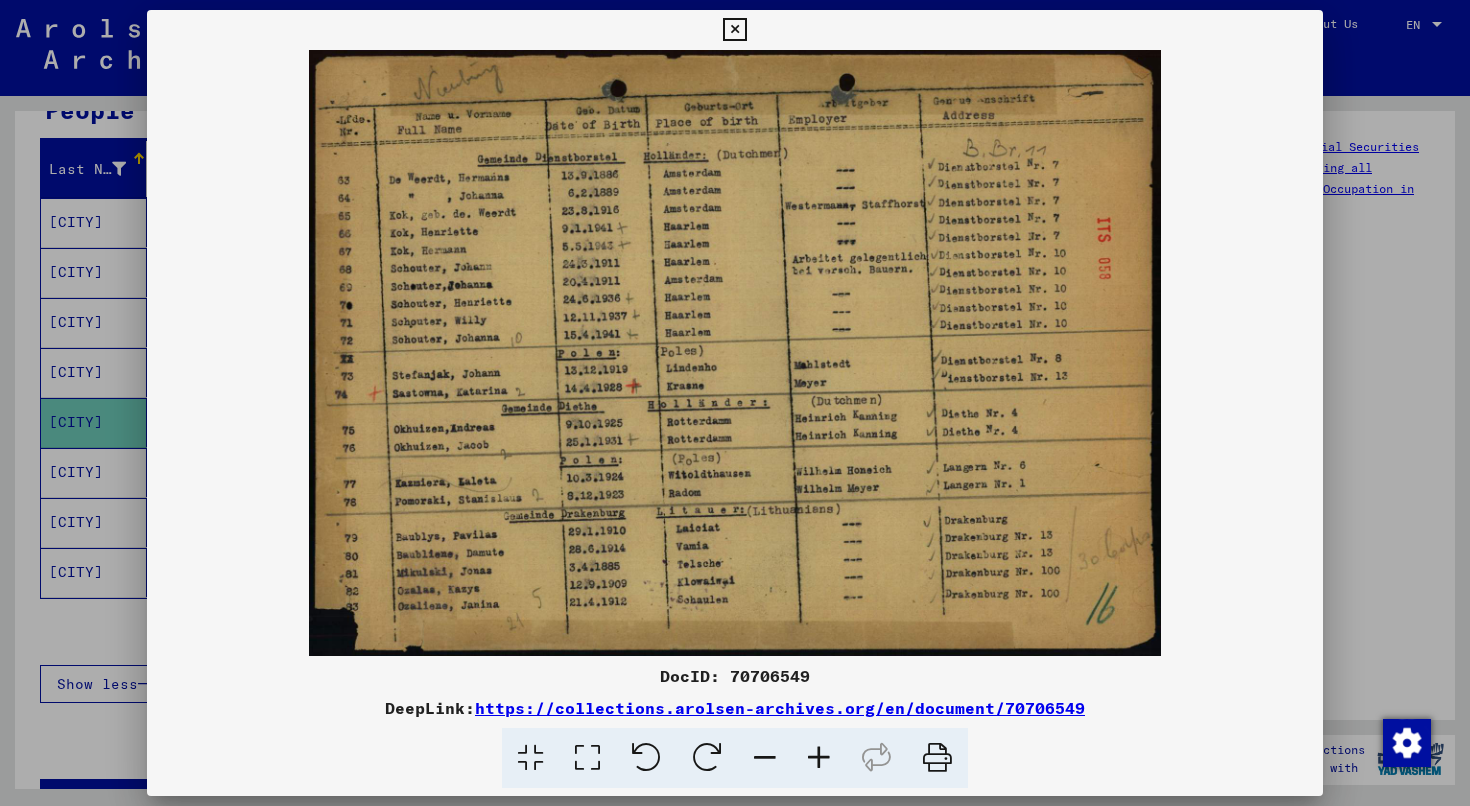 click at bounding box center [937, 758] 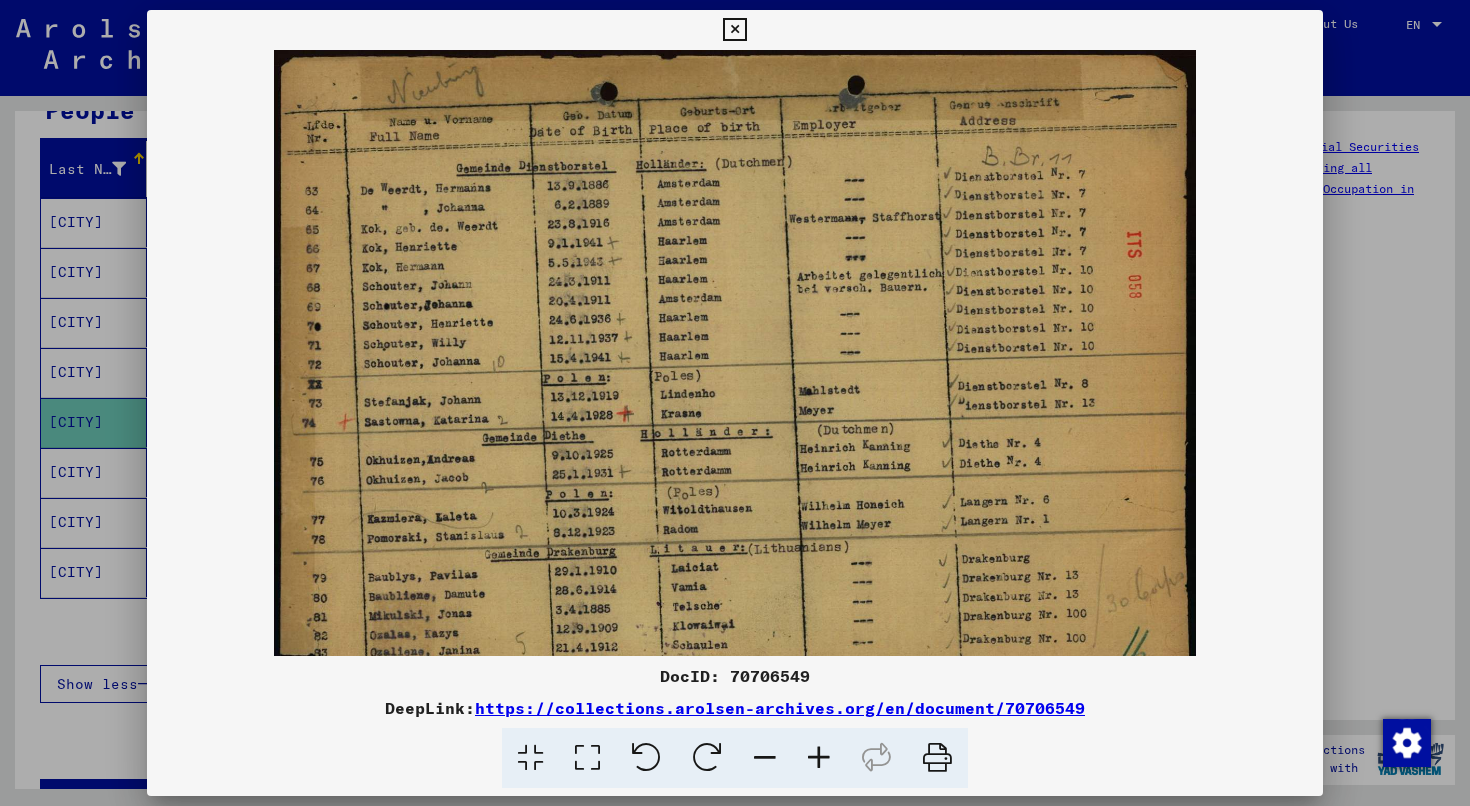 click at bounding box center (819, 758) 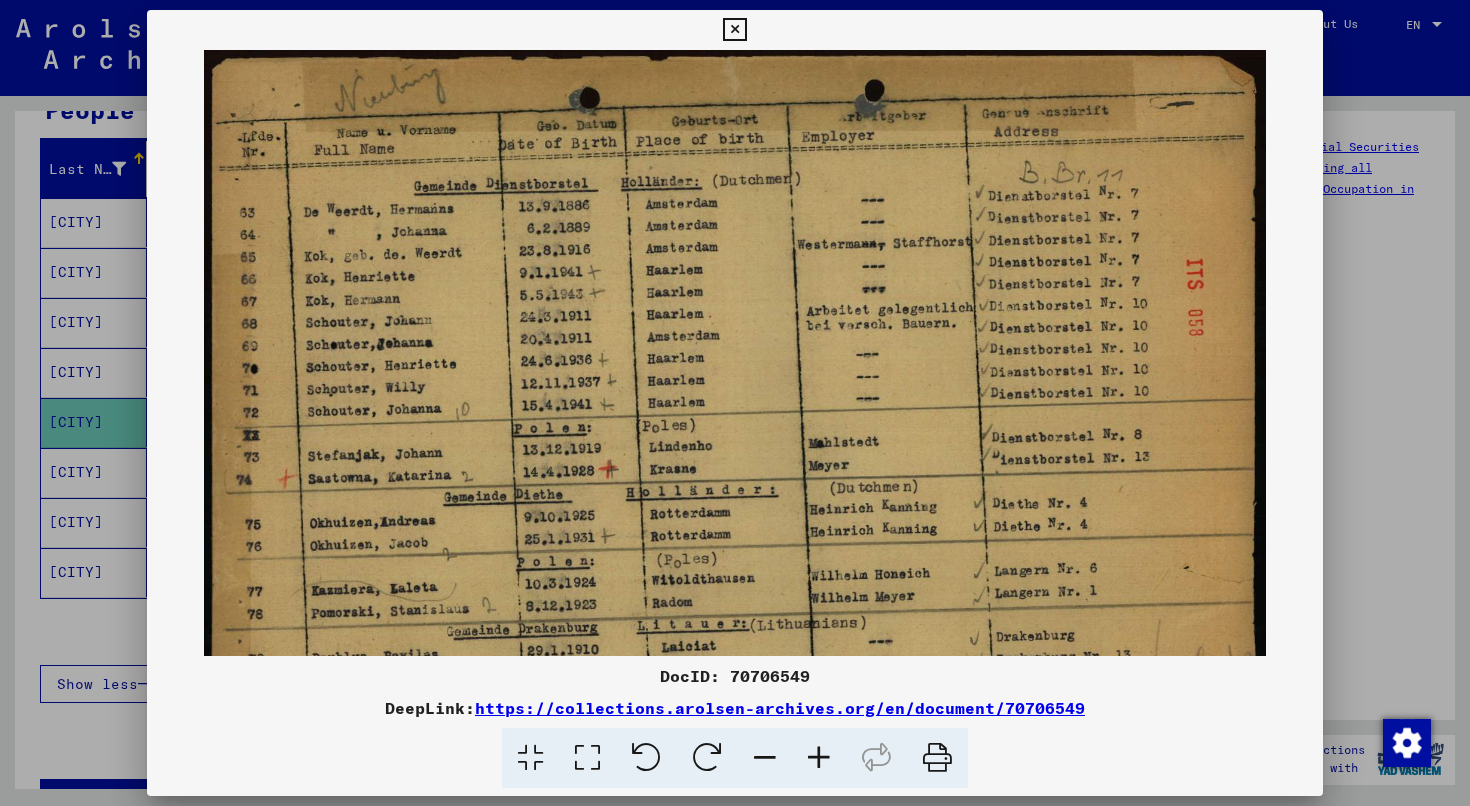 click at bounding box center (819, 758) 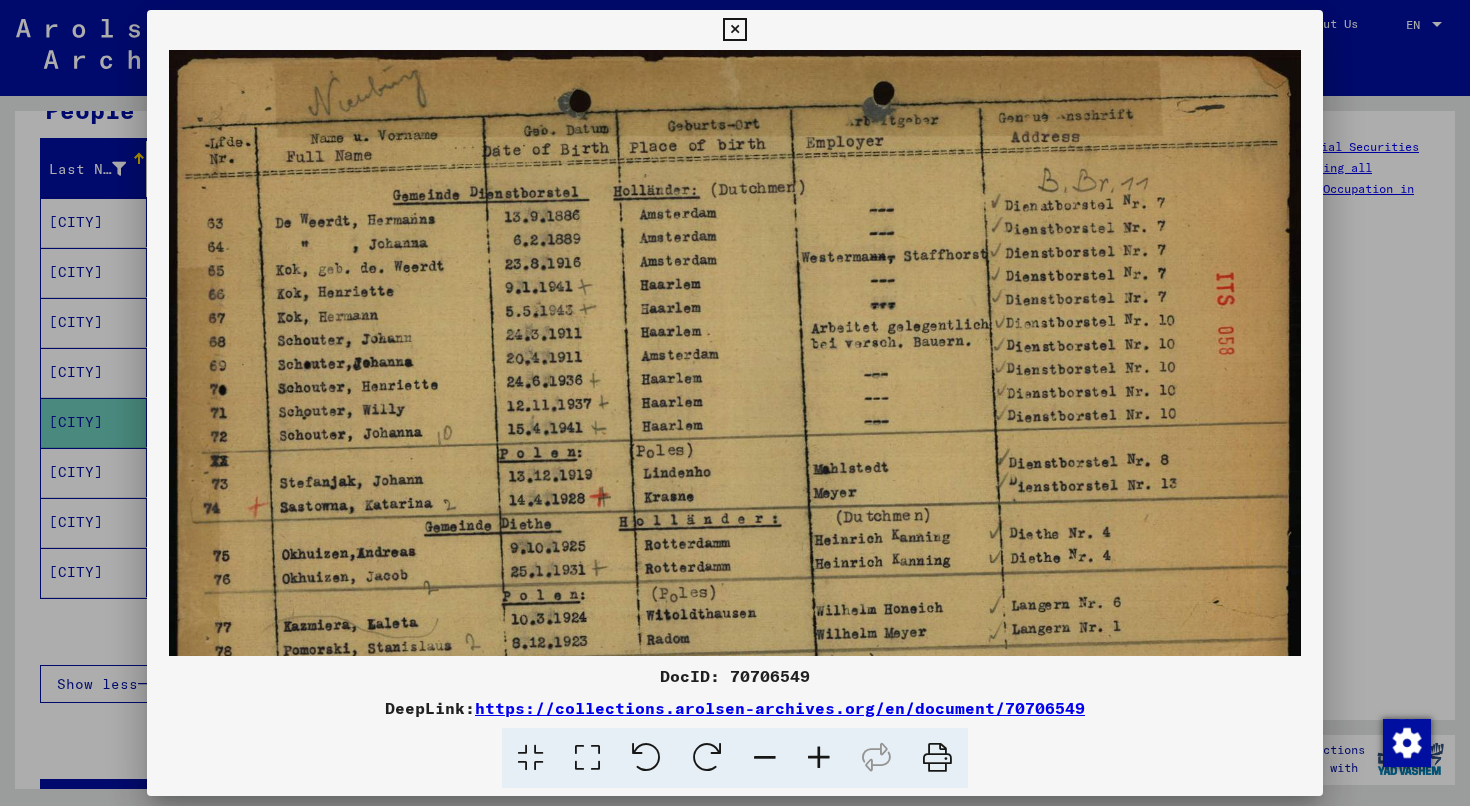 drag, startPoint x: 530, startPoint y: 361, endPoint x: 514, endPoint y: 380, distance: 24.839485 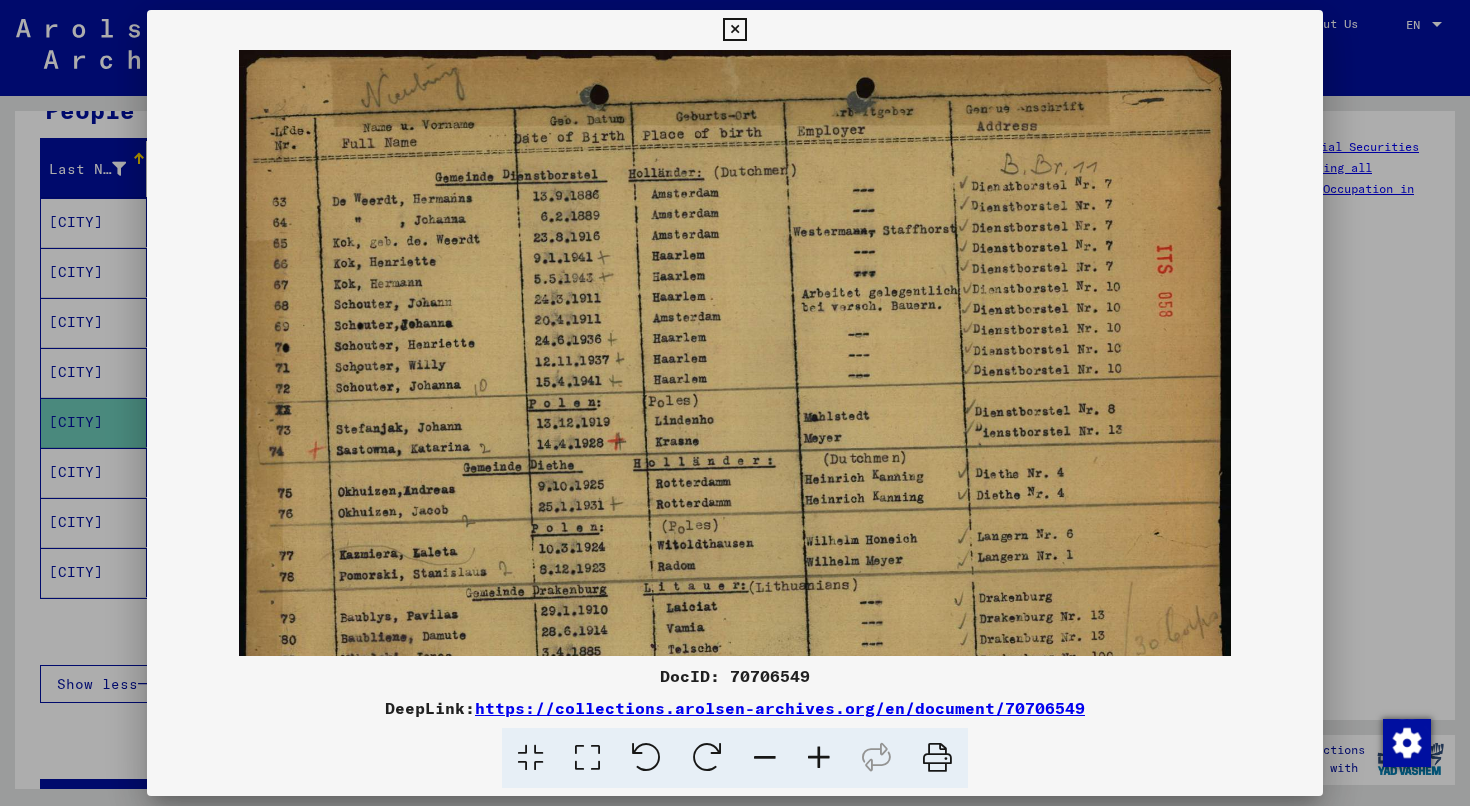 click at bounding box center (765, 758) 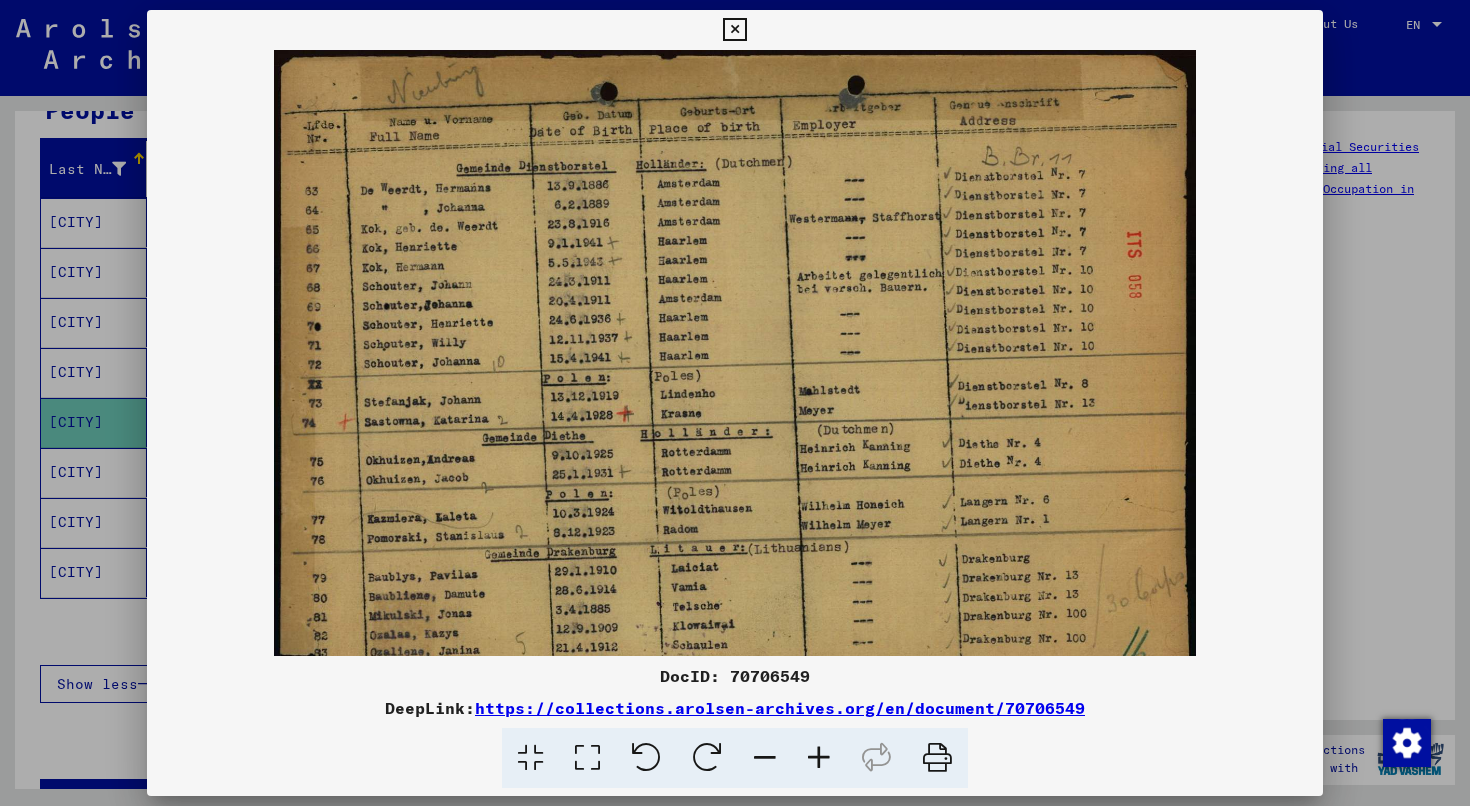 click at bounding box center [765, 758] 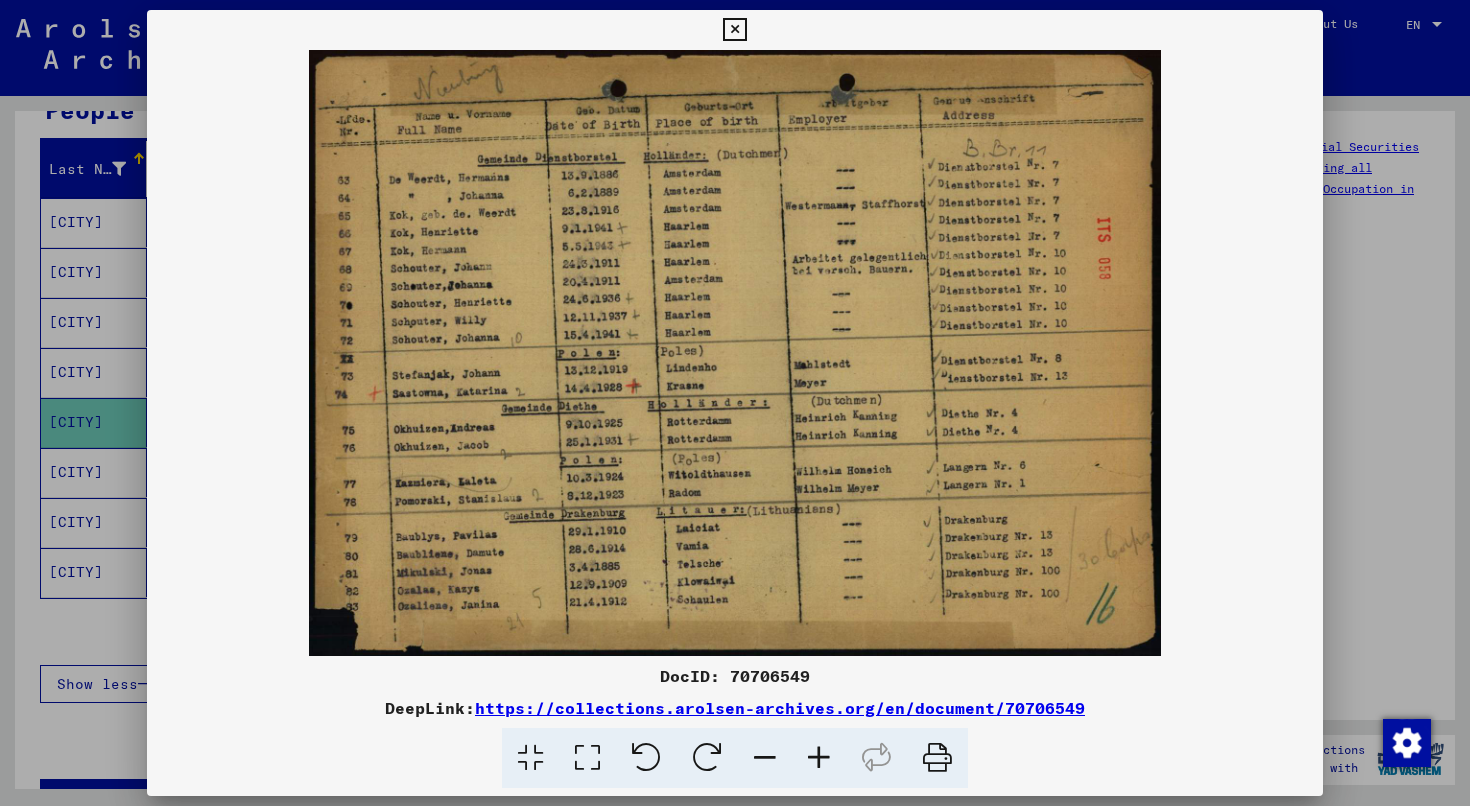 click at bounding box center [765, 758] 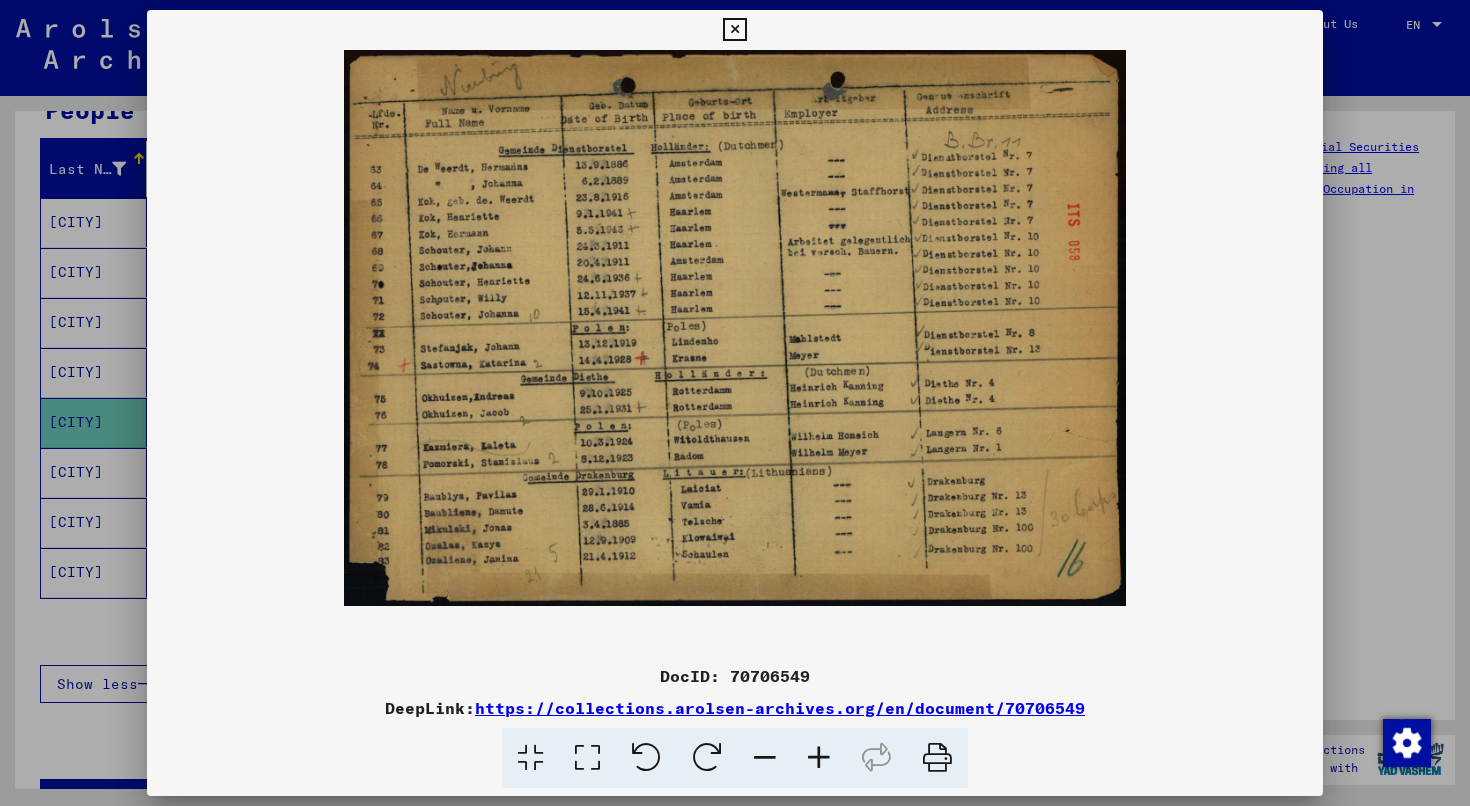drag, startPoint x: 792, startPoint y: 358, endPoint x: 788, endPoint y: 559, distance: 201.0398 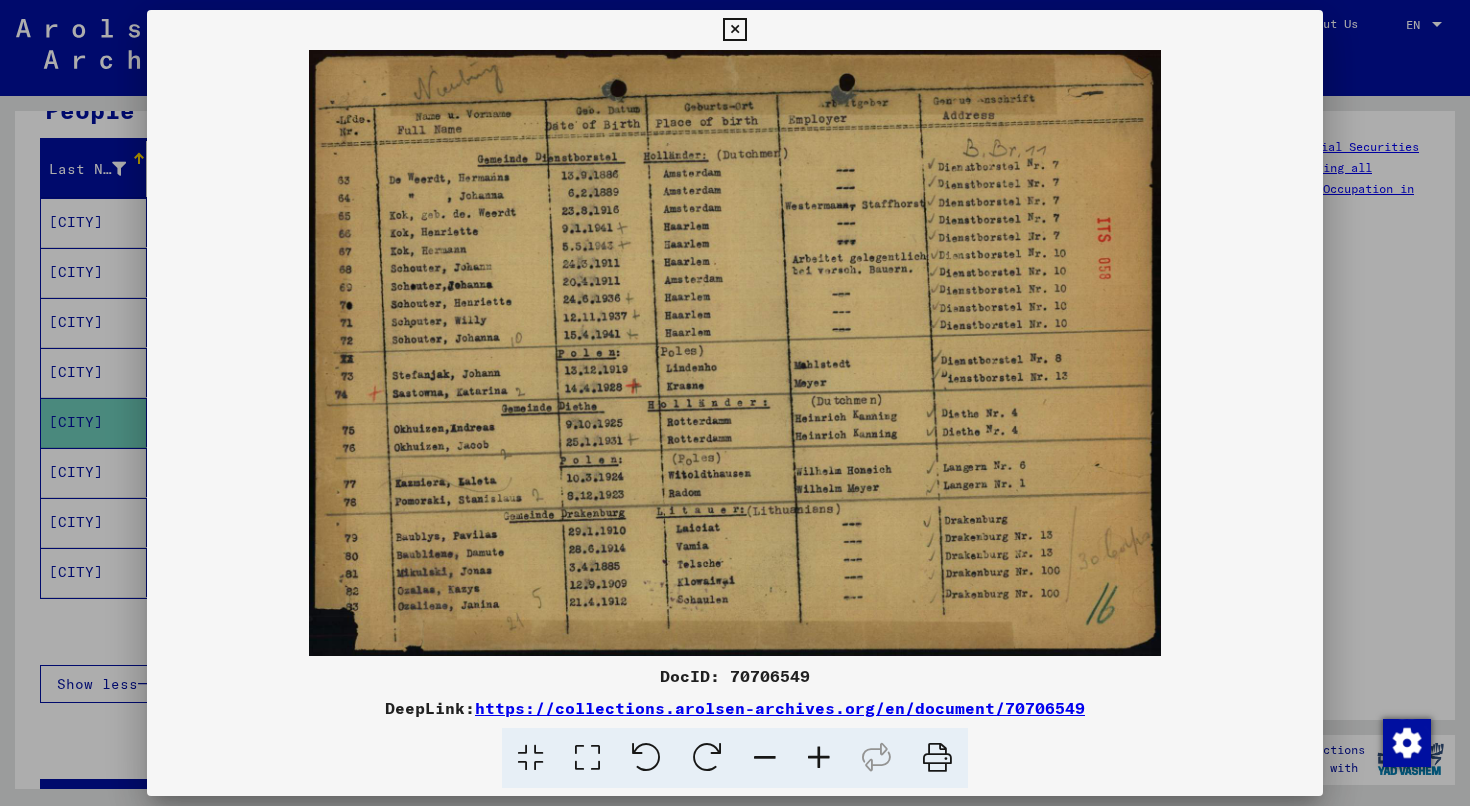 click at bounding box center (819, 758) 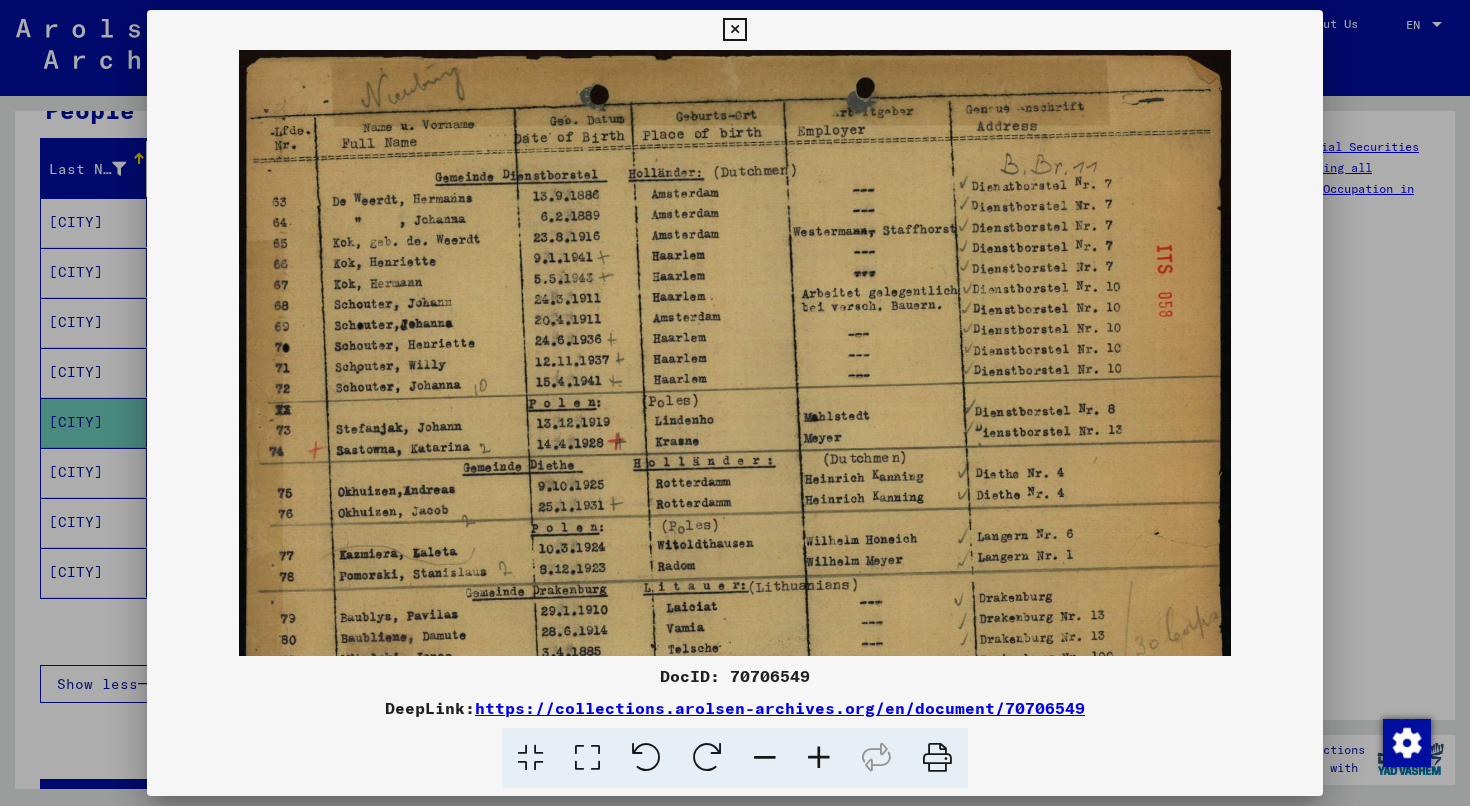 scroll, scrollTop: 1, scrollLeft: 0, axis: vertical 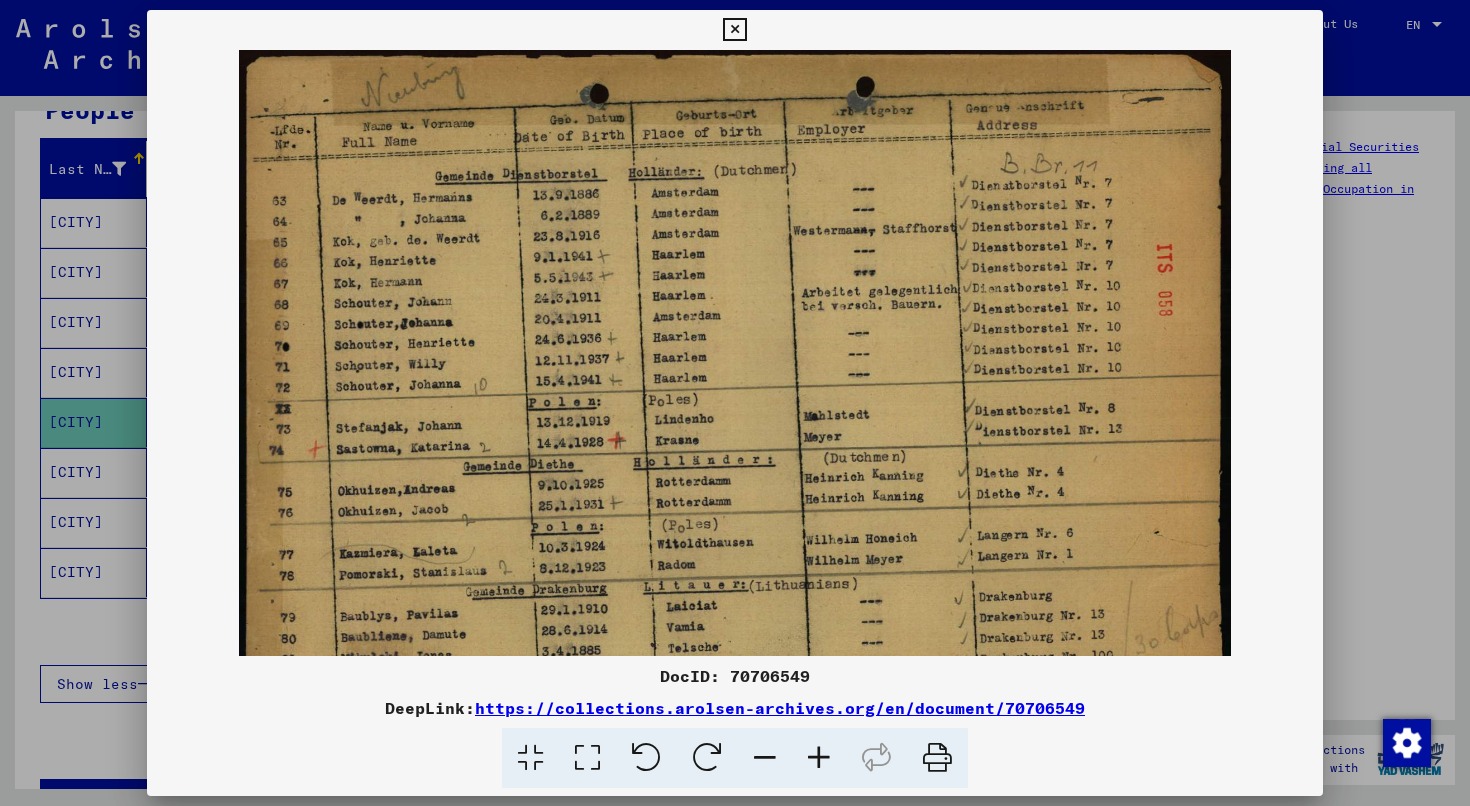 drag, startPoint x: 872, startPoint y: 367, endPoint x: 880, endPoint y: 471, distance: 104.307236 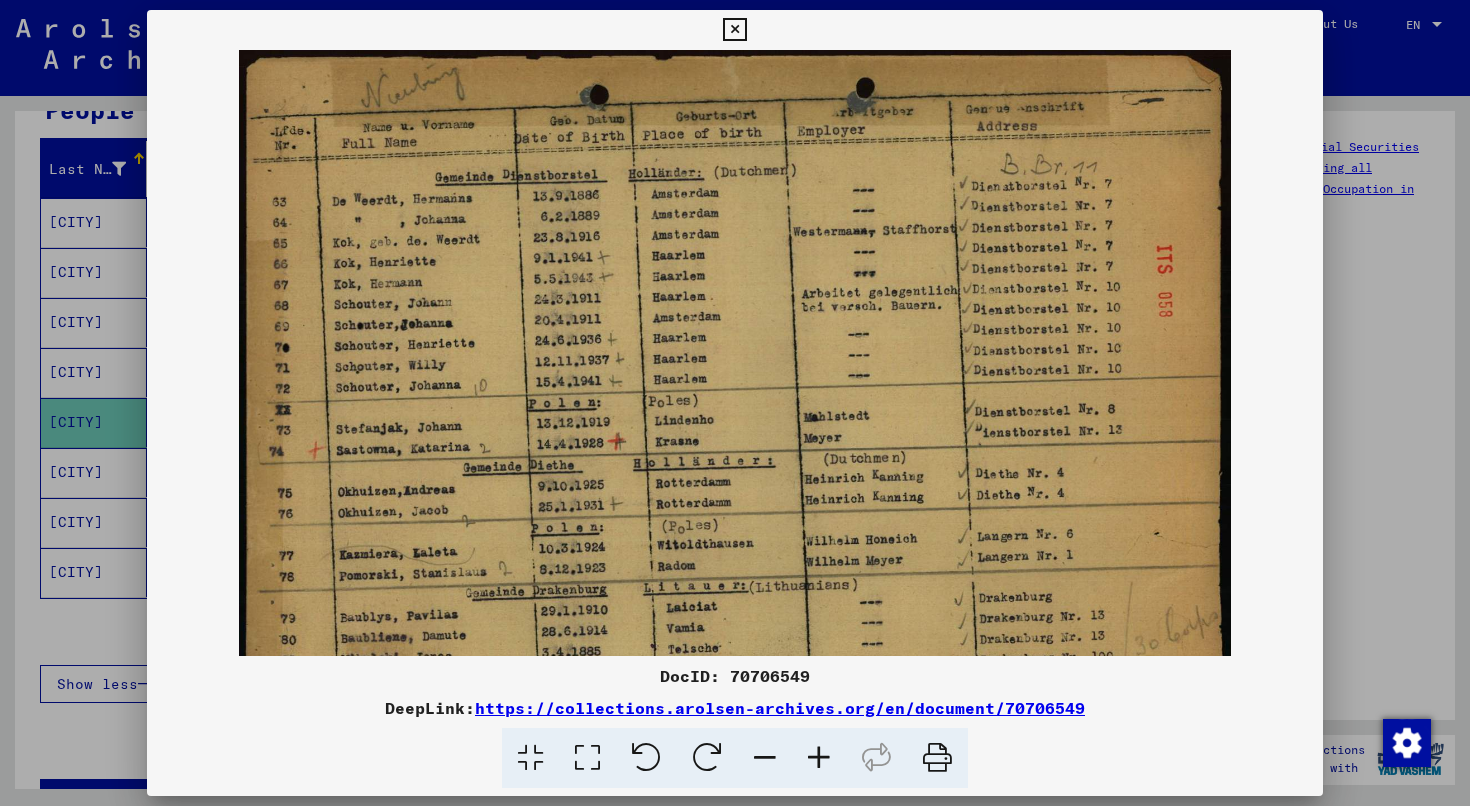 drag, startPoint x: 558, startPoint y: 282, endPoint x: 548, endPoint y: 519, distance: 237.21088 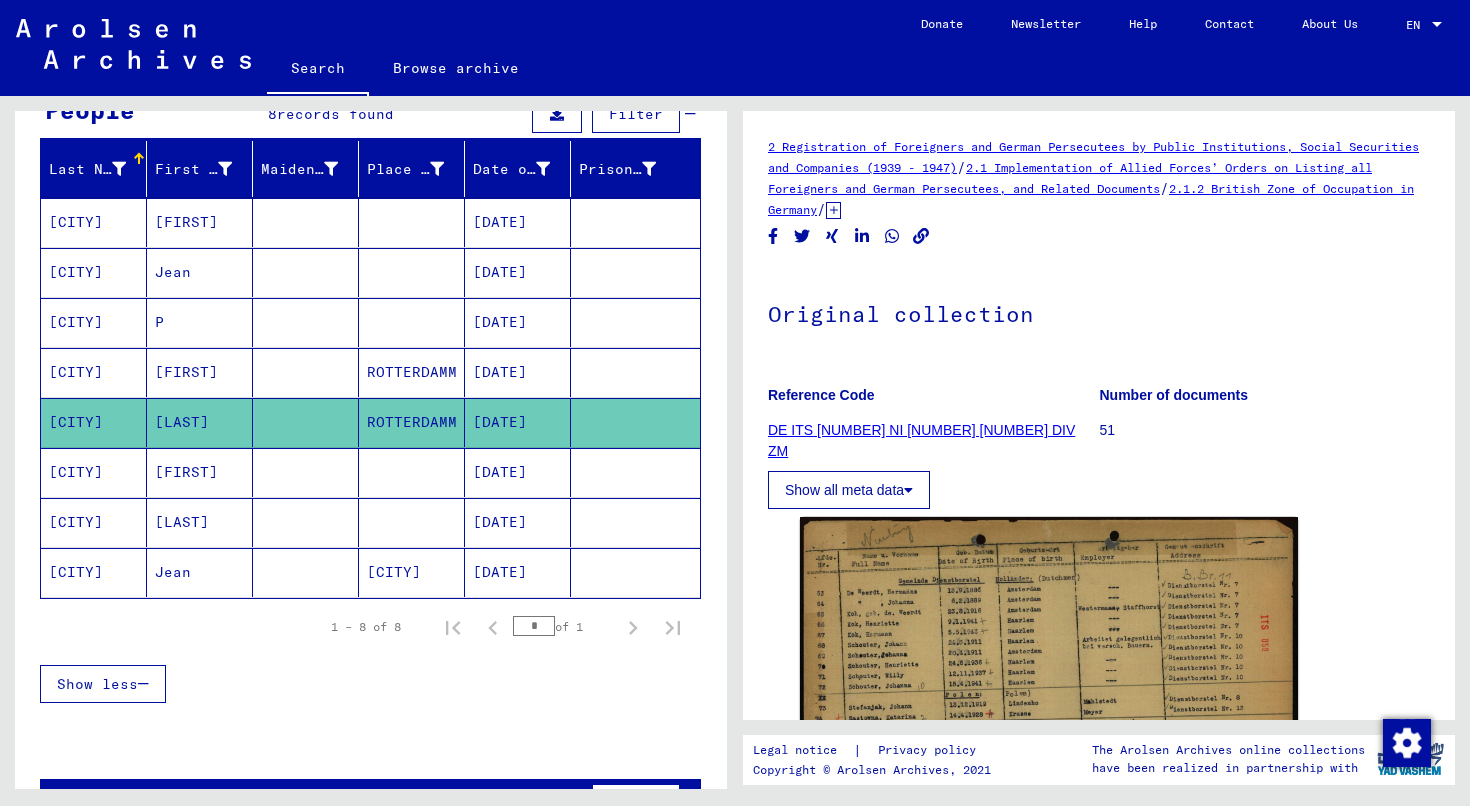 click on "[CITY]" at bounding box center (94, 522) 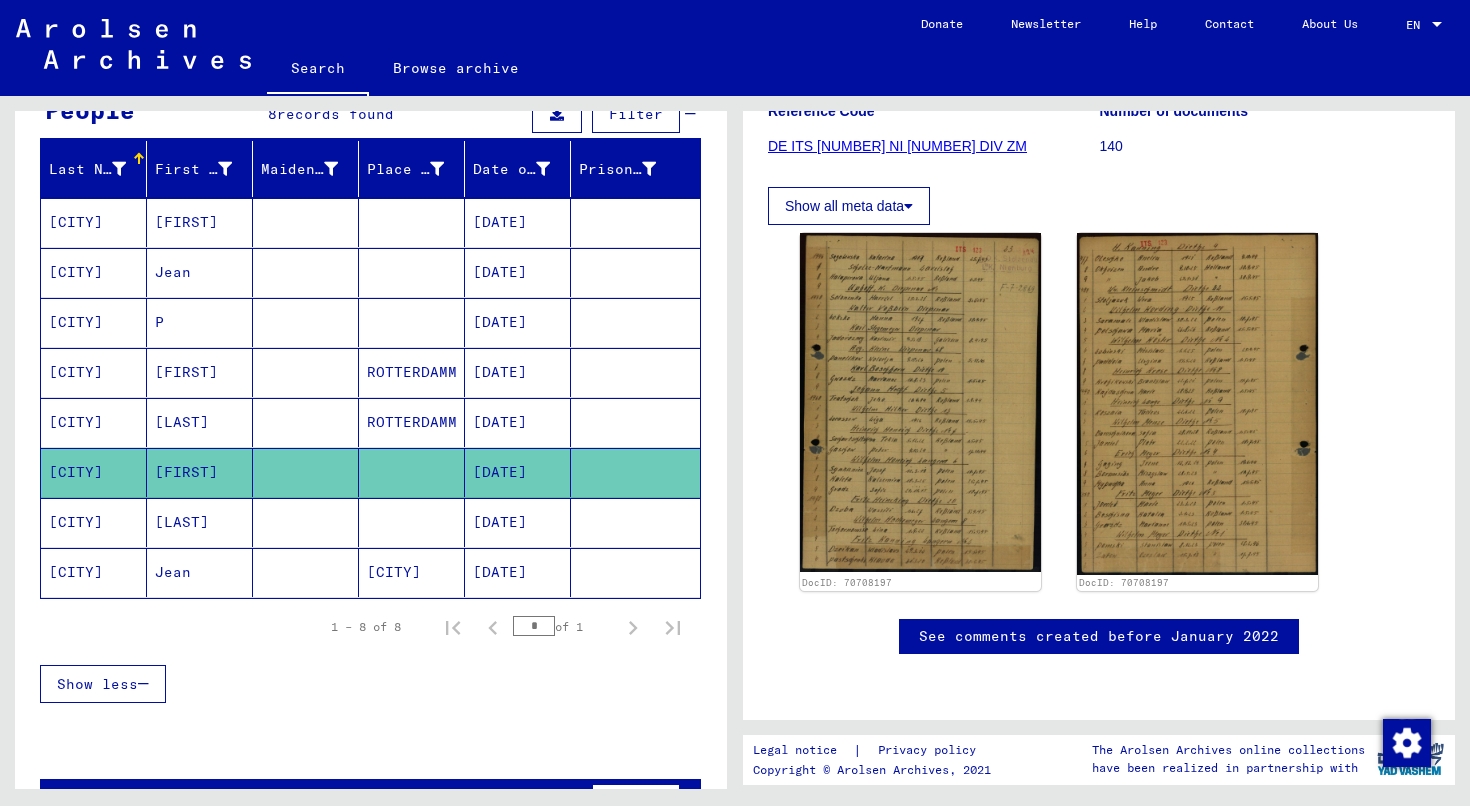 scroll, scrollTop: 342, scrollLeft: 0, axis: vertical 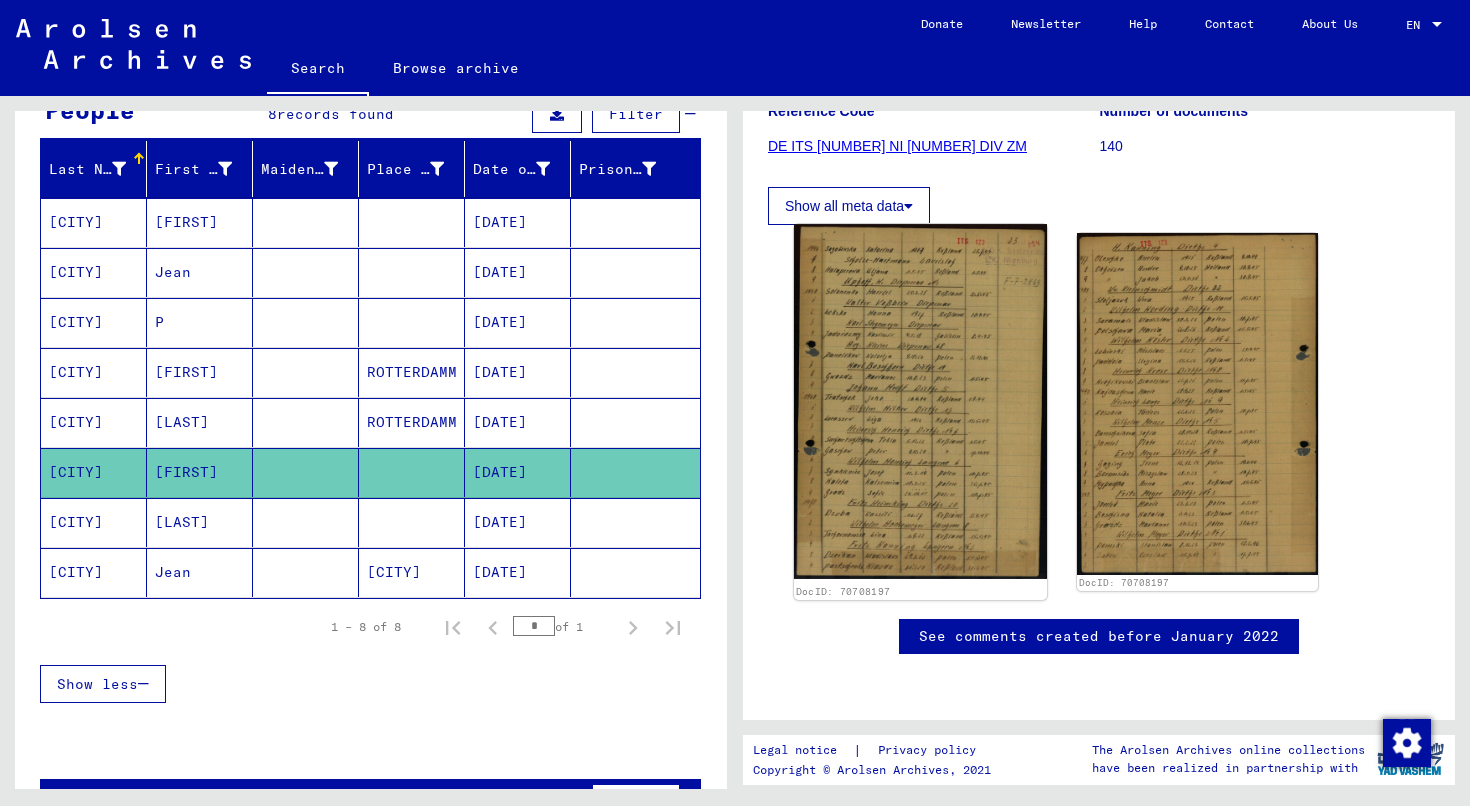 click 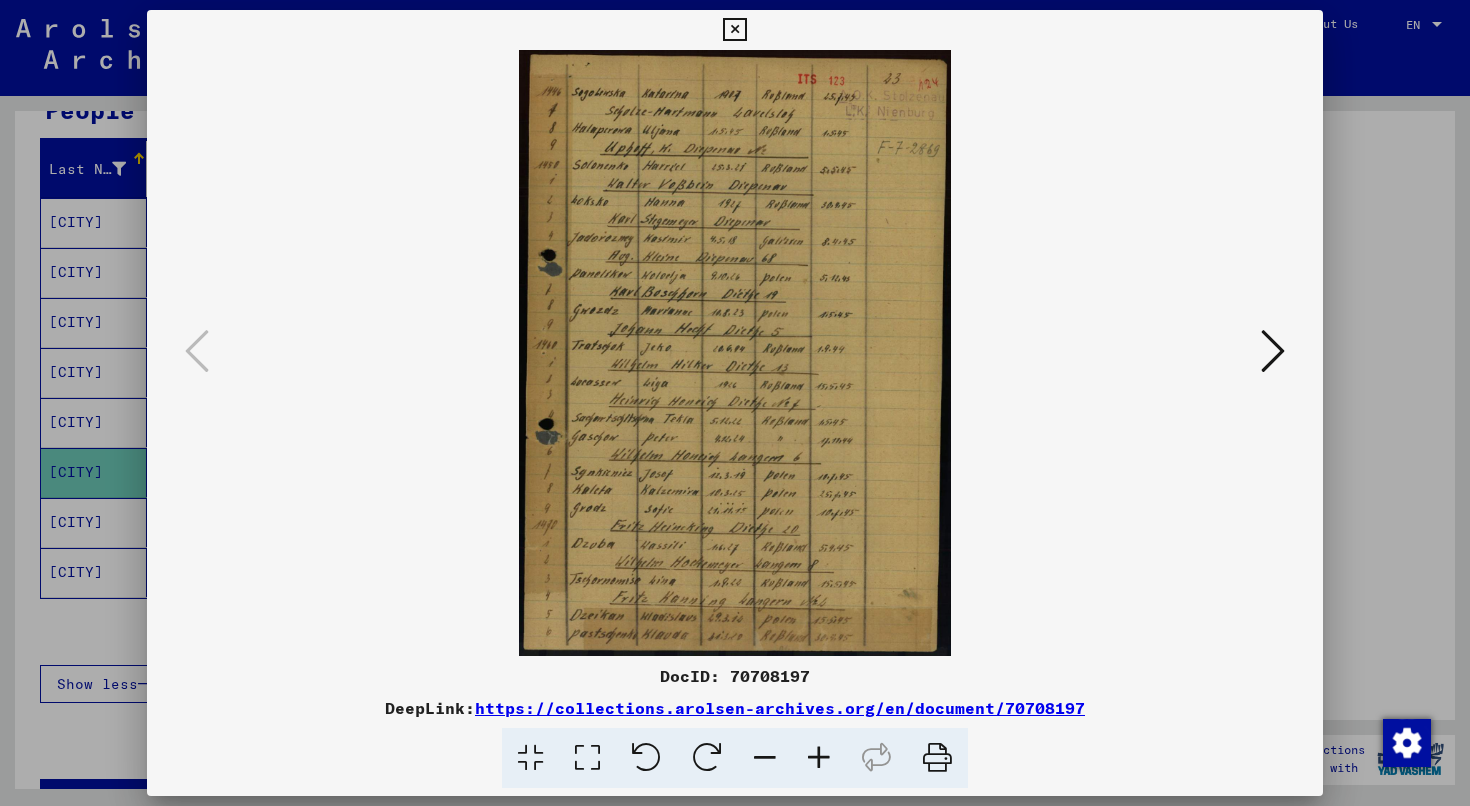 click at bounding box center [819, 758] 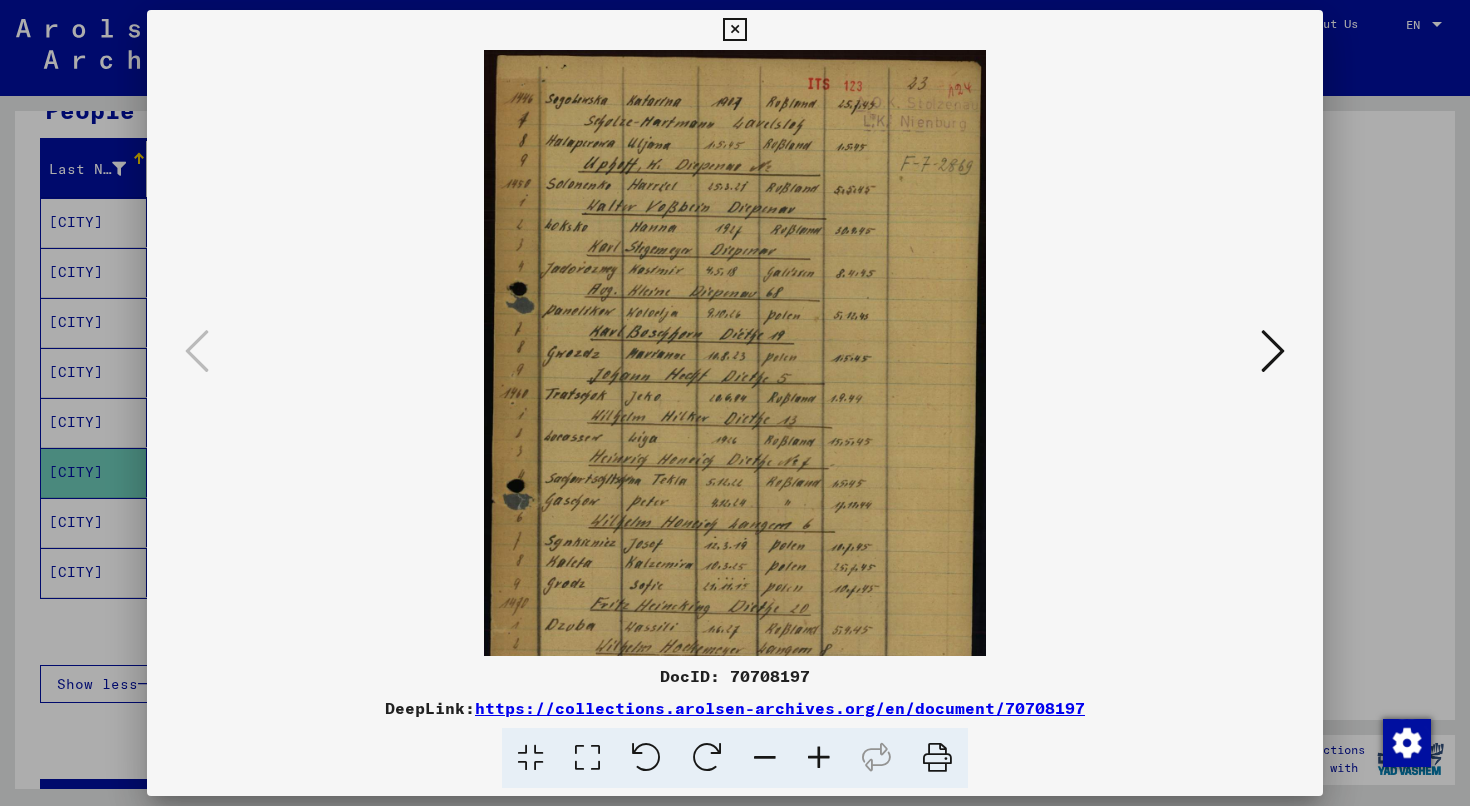 click at bounding box center (819, 758) 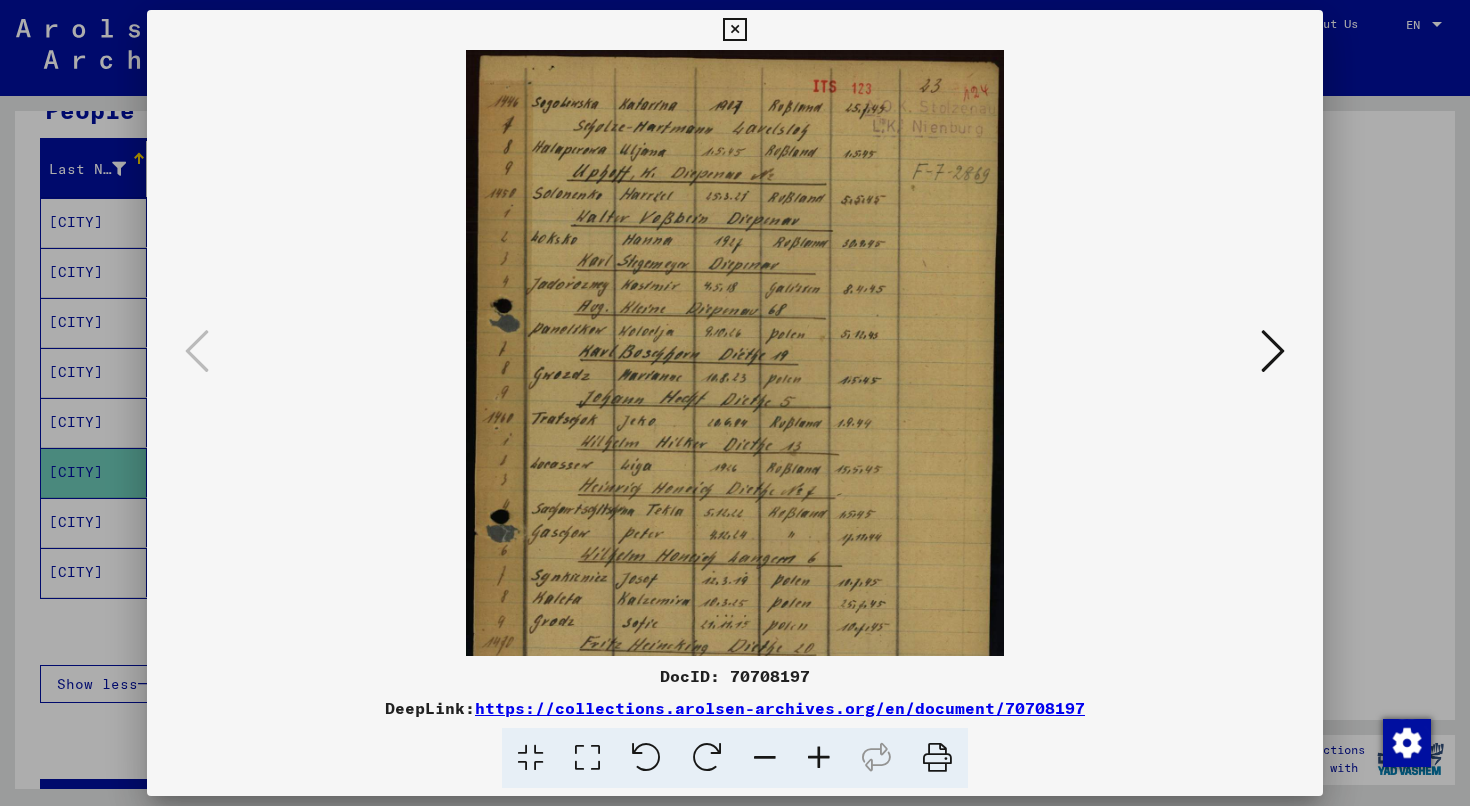click at bounding box center (819, 758) 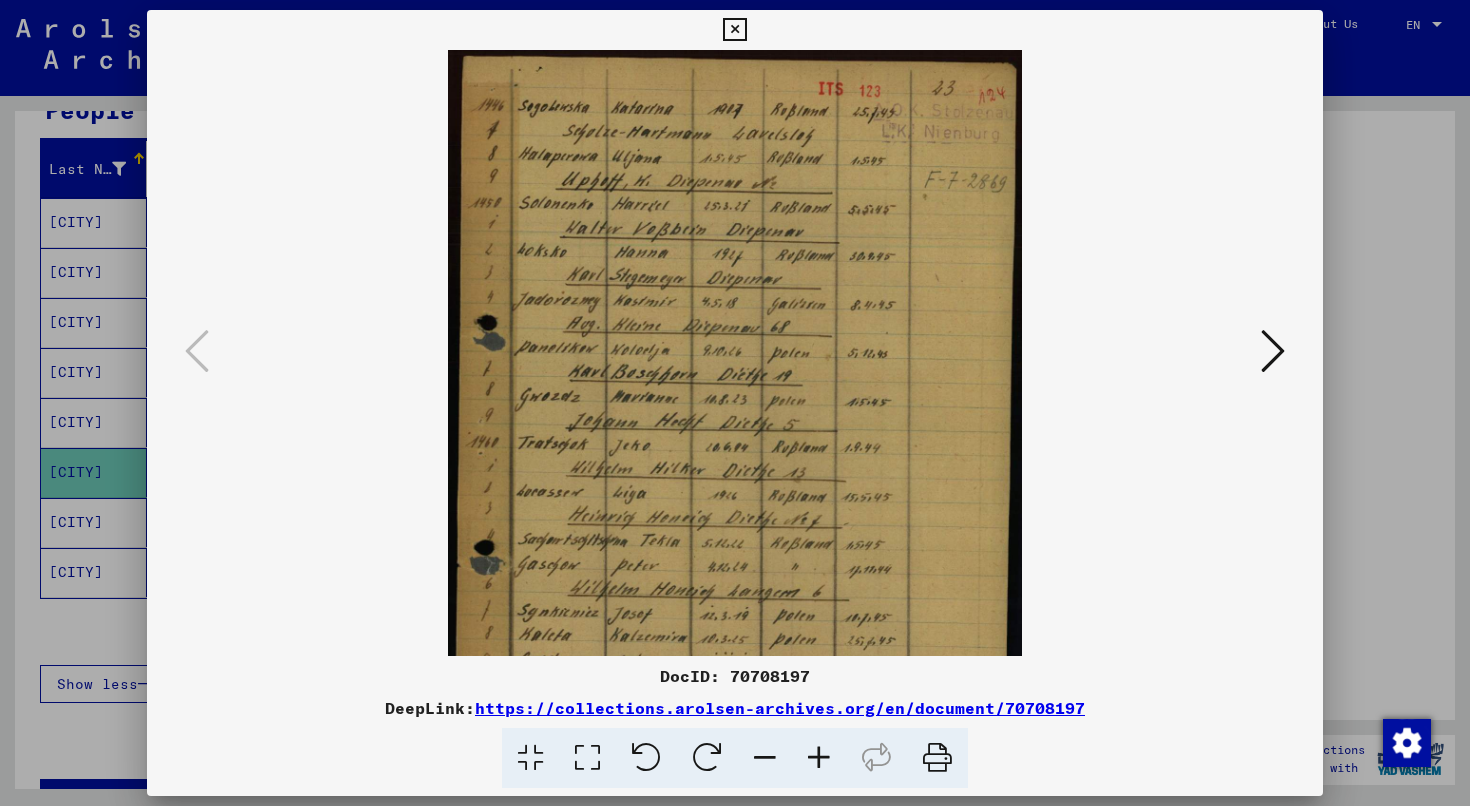 click at bounding box center (819, 758) 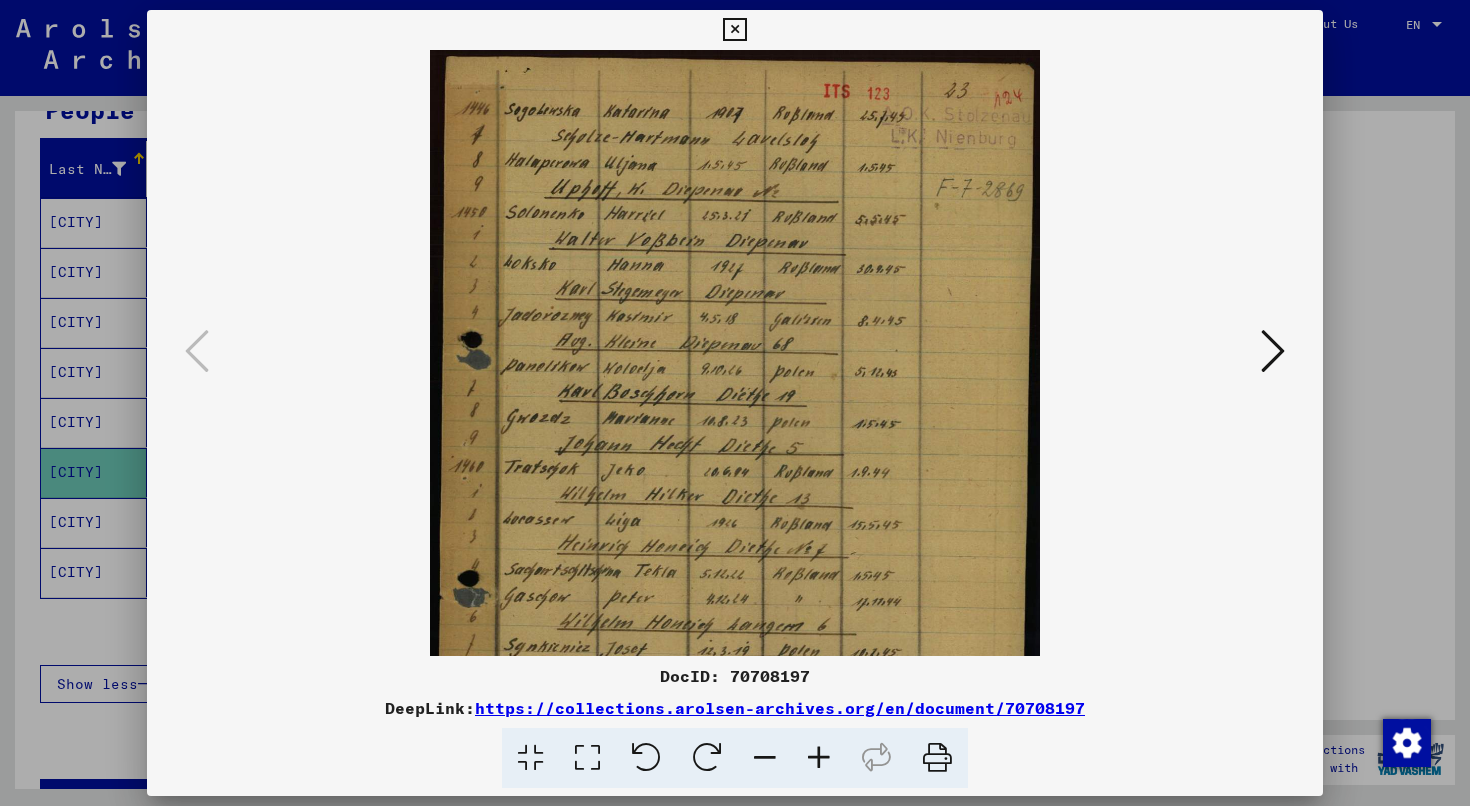 click at bounding box center [819, 758] 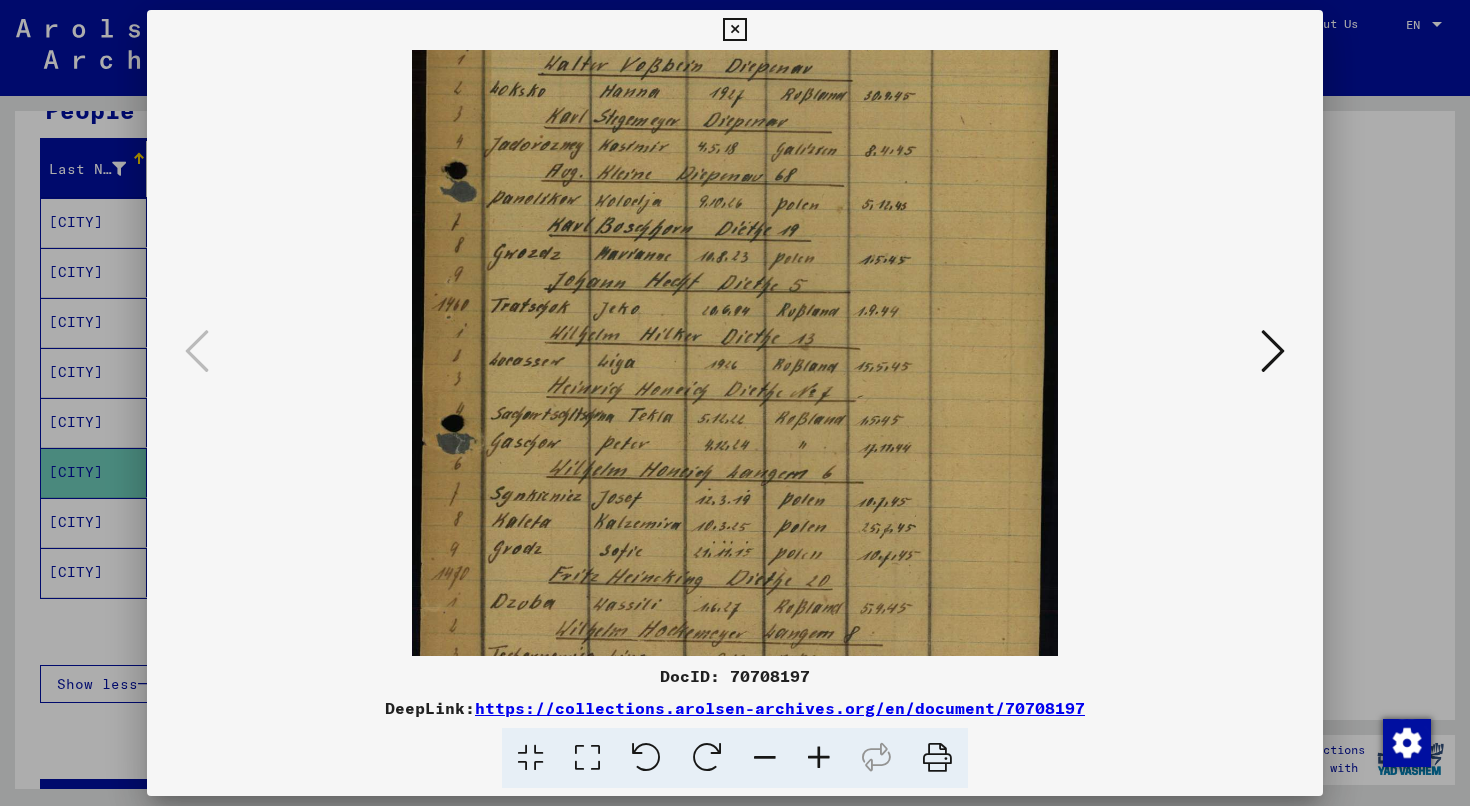 scroll, scrollTop: 285, scrollLeft: 0, axis: vertical 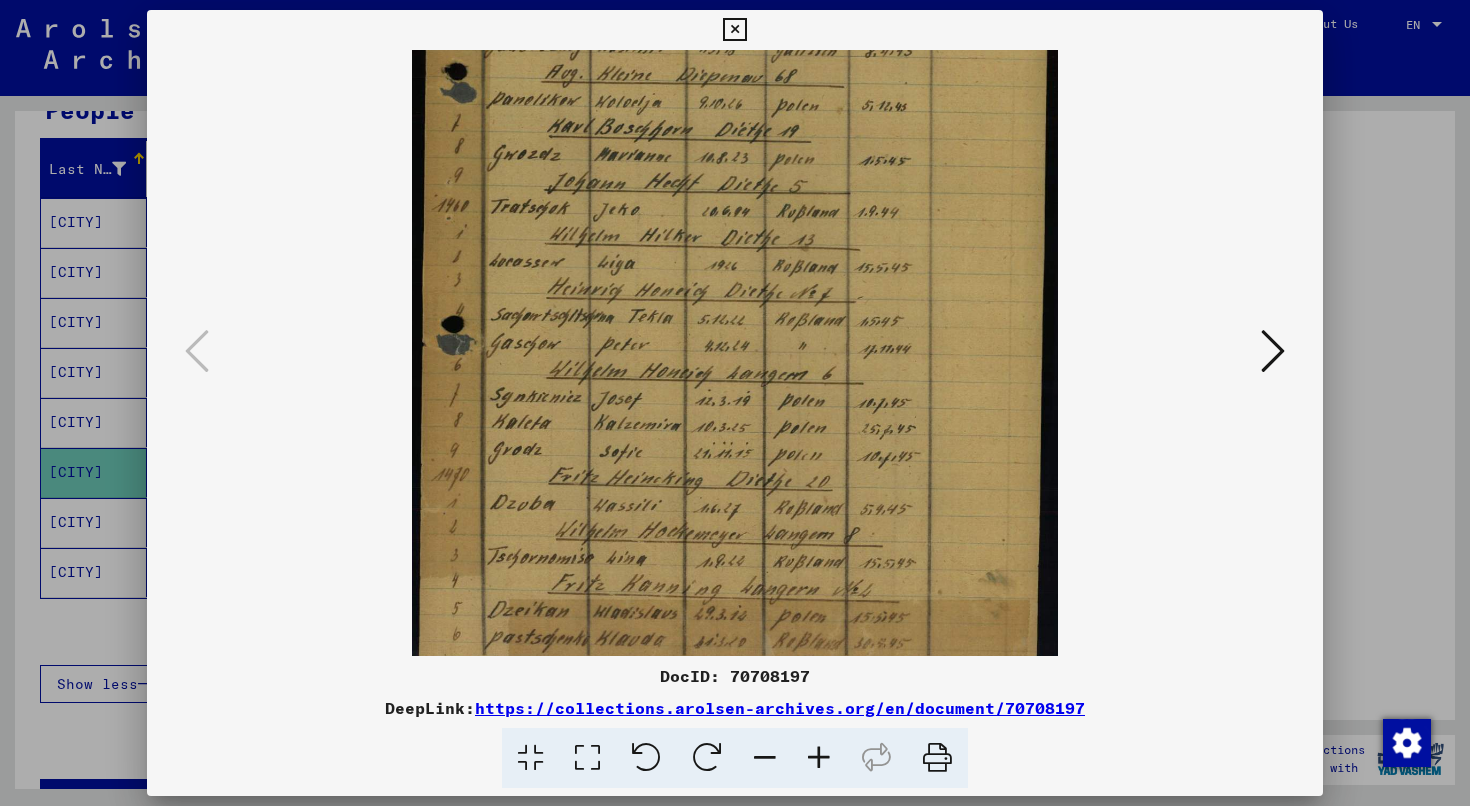 drag, startPoint x: 745, startPoint y: 601, endPoint x: 747, endPoint y: 316, distance: 285.00702 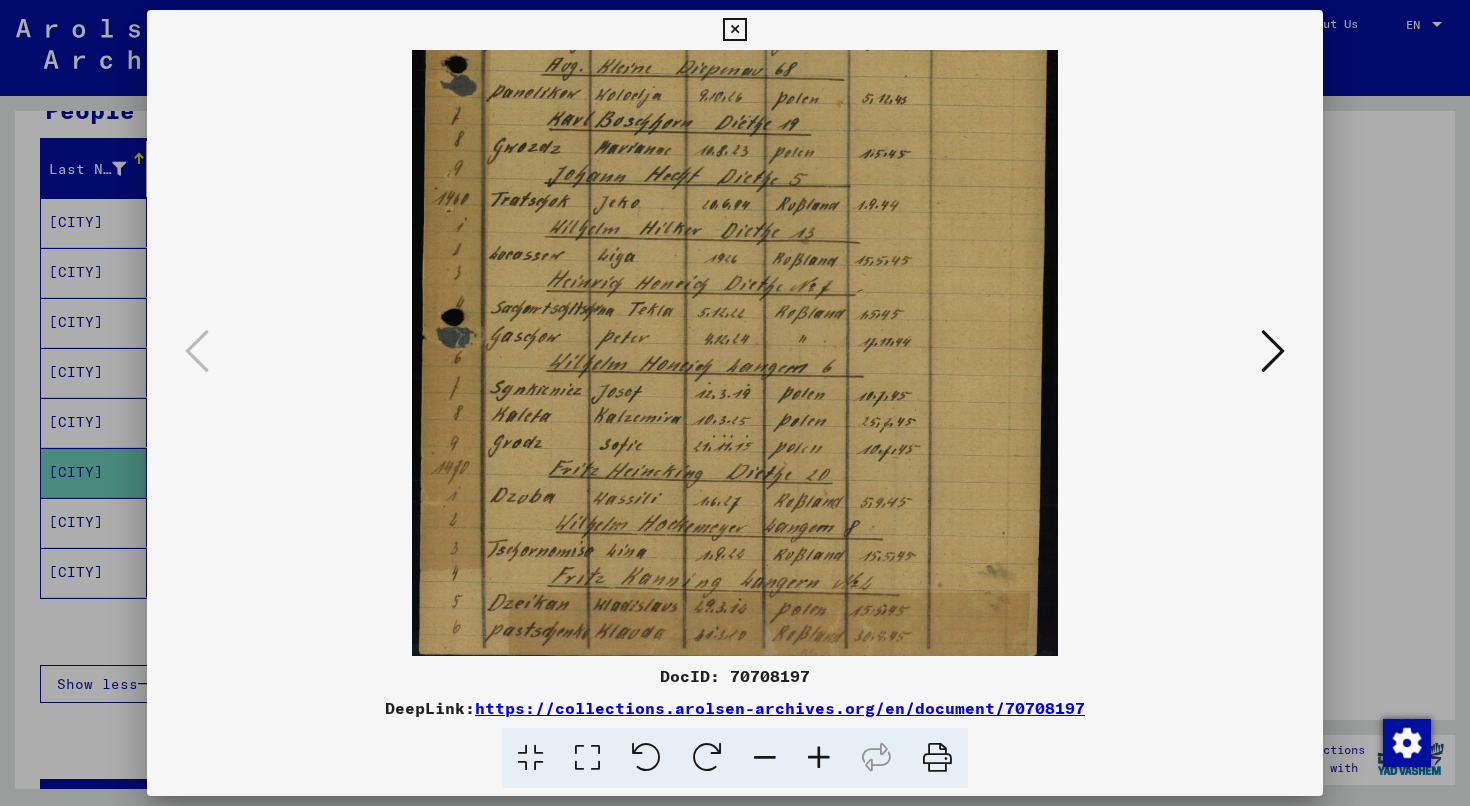 scroll, scrollTop: 300, scrollLeft: 0, axis: vertical 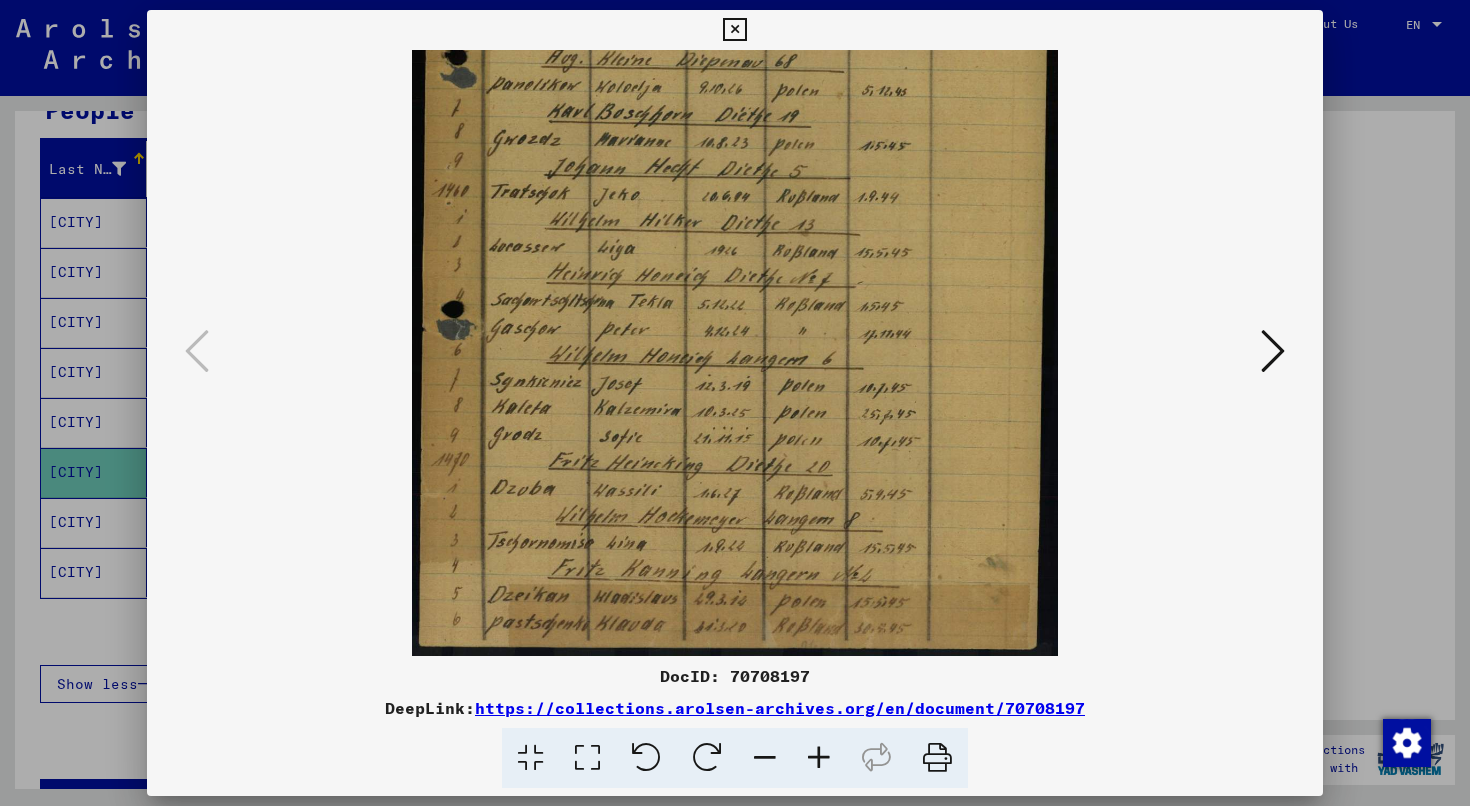 drag, startPoint x: 747, startPoint y: 316, endPoint x: 744, endPoint y: 222, distance: 94.04786 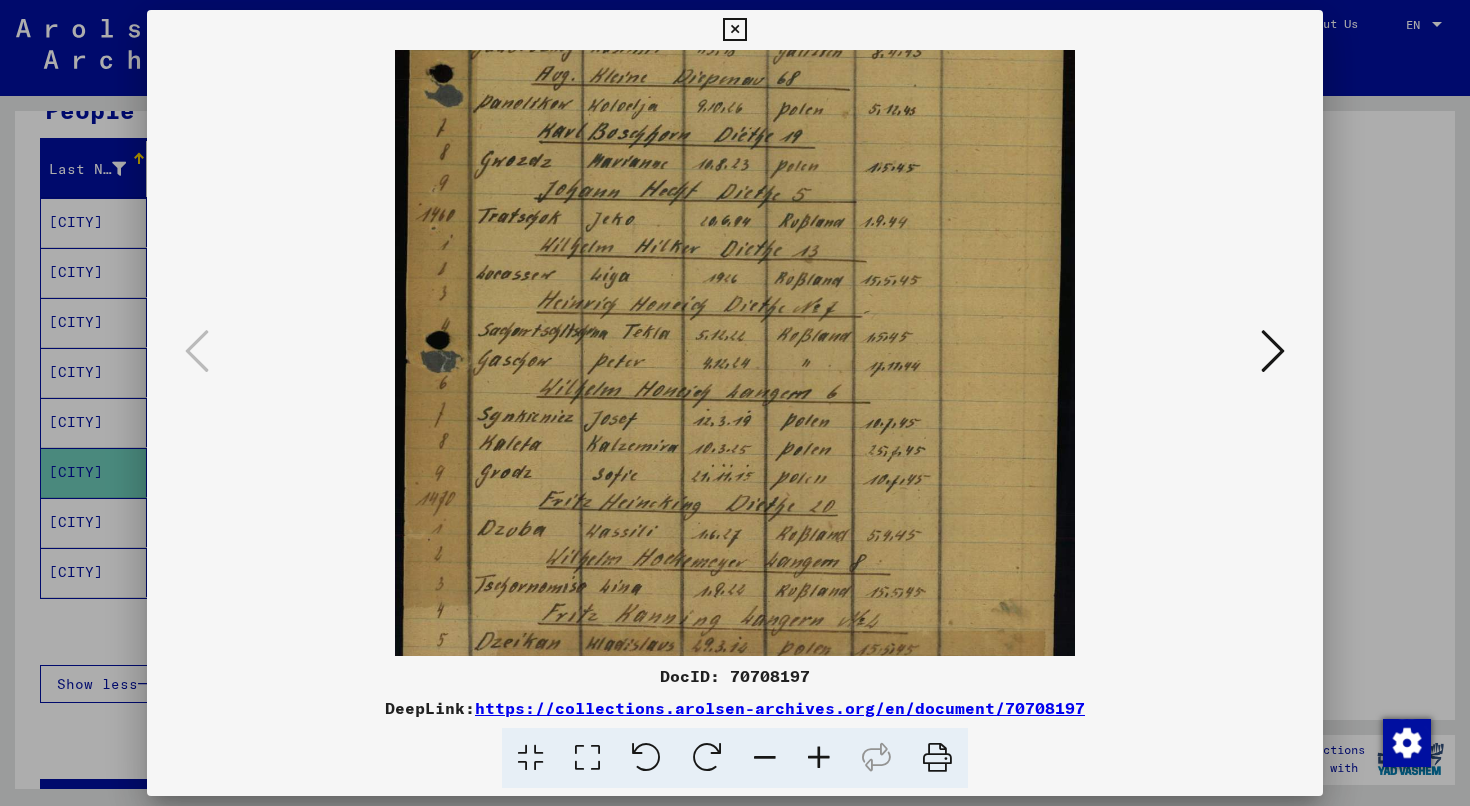 click at bounding box center (819, 758) 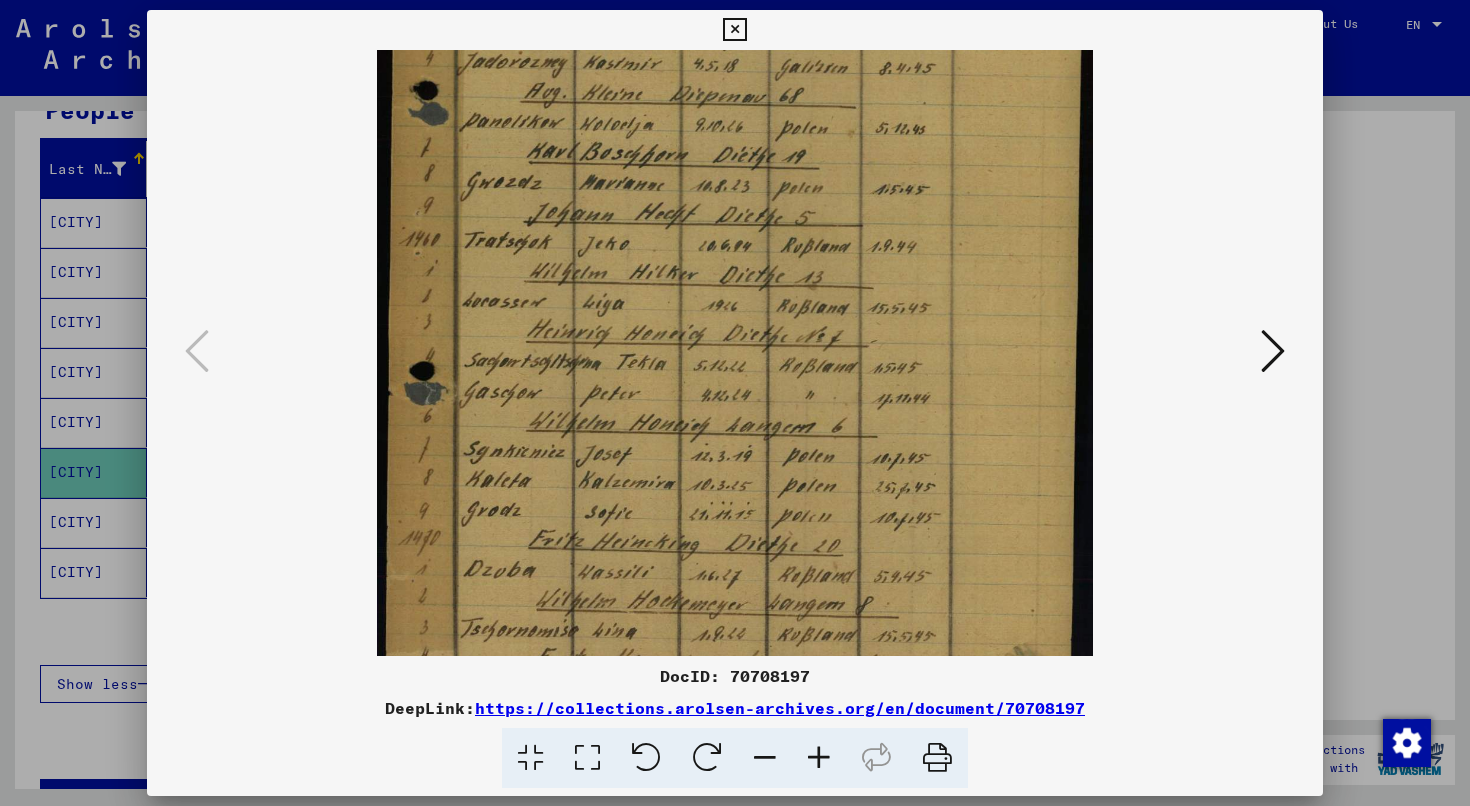 click at bounding box center [819, 758] 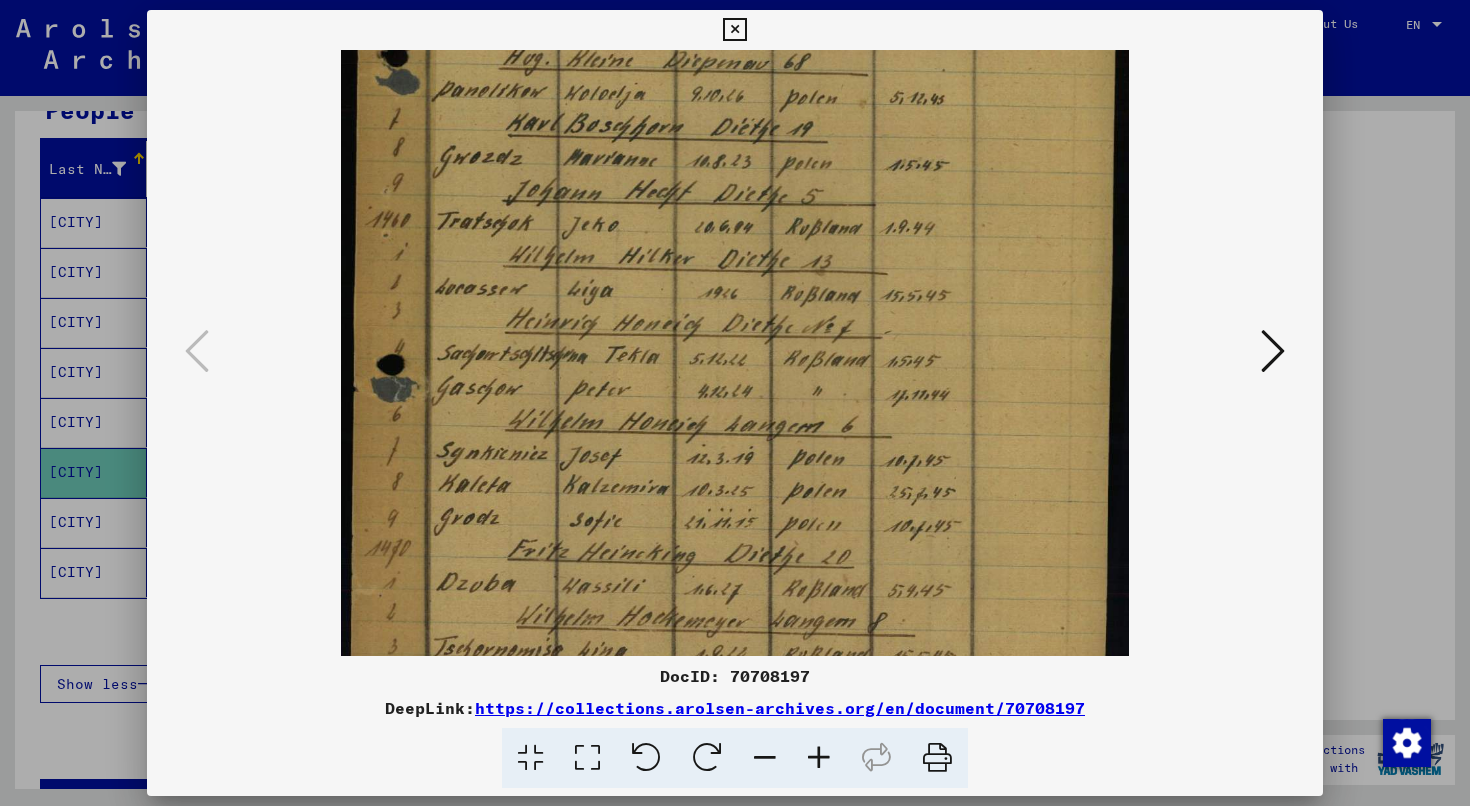 scroll, scrollTop: 500, scrollLeft: 0, axis: vertical 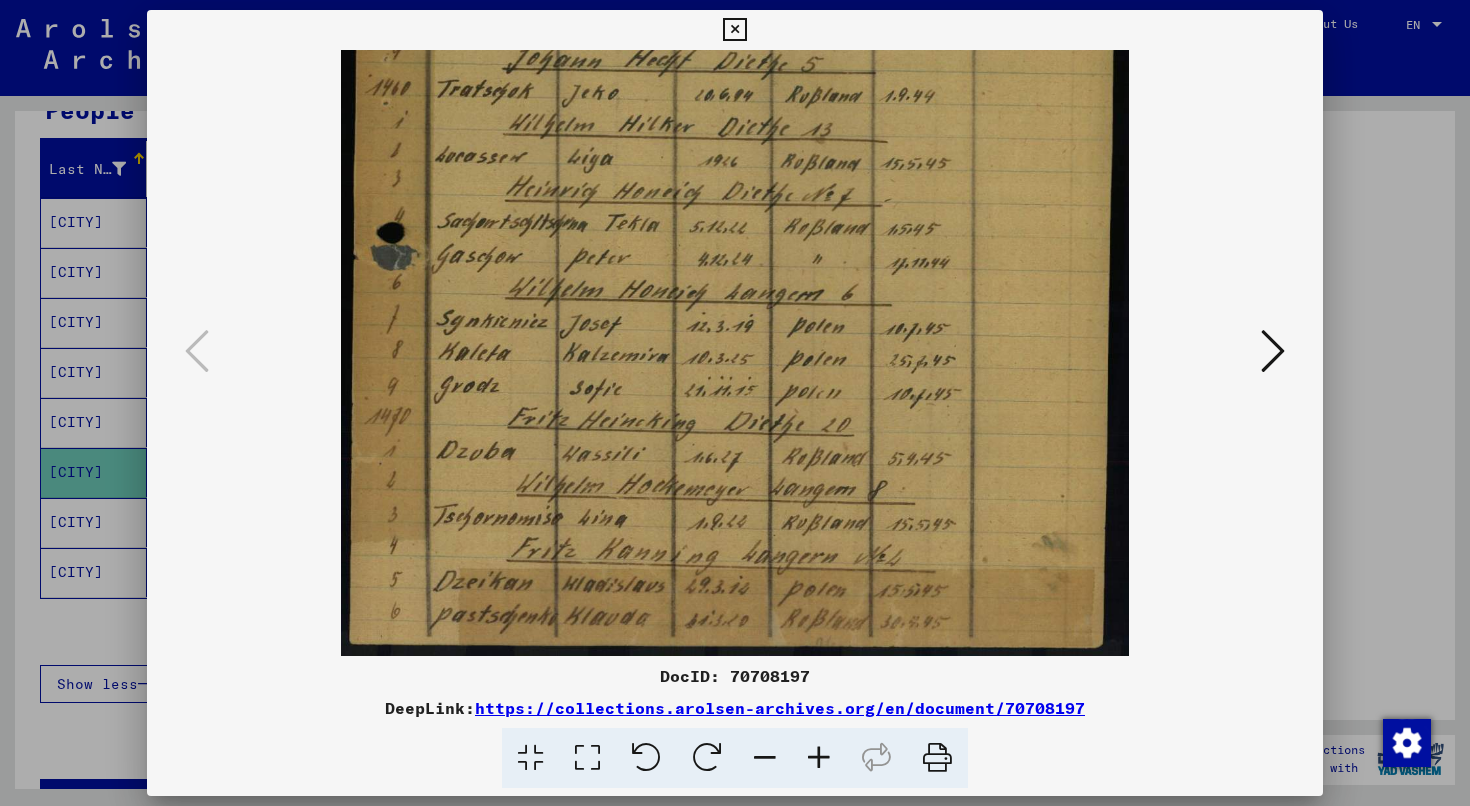 drag, startPoint x: 826, startPoint y: 567, endPoint x: 859, endPoint y: 247, distance: 321.69705 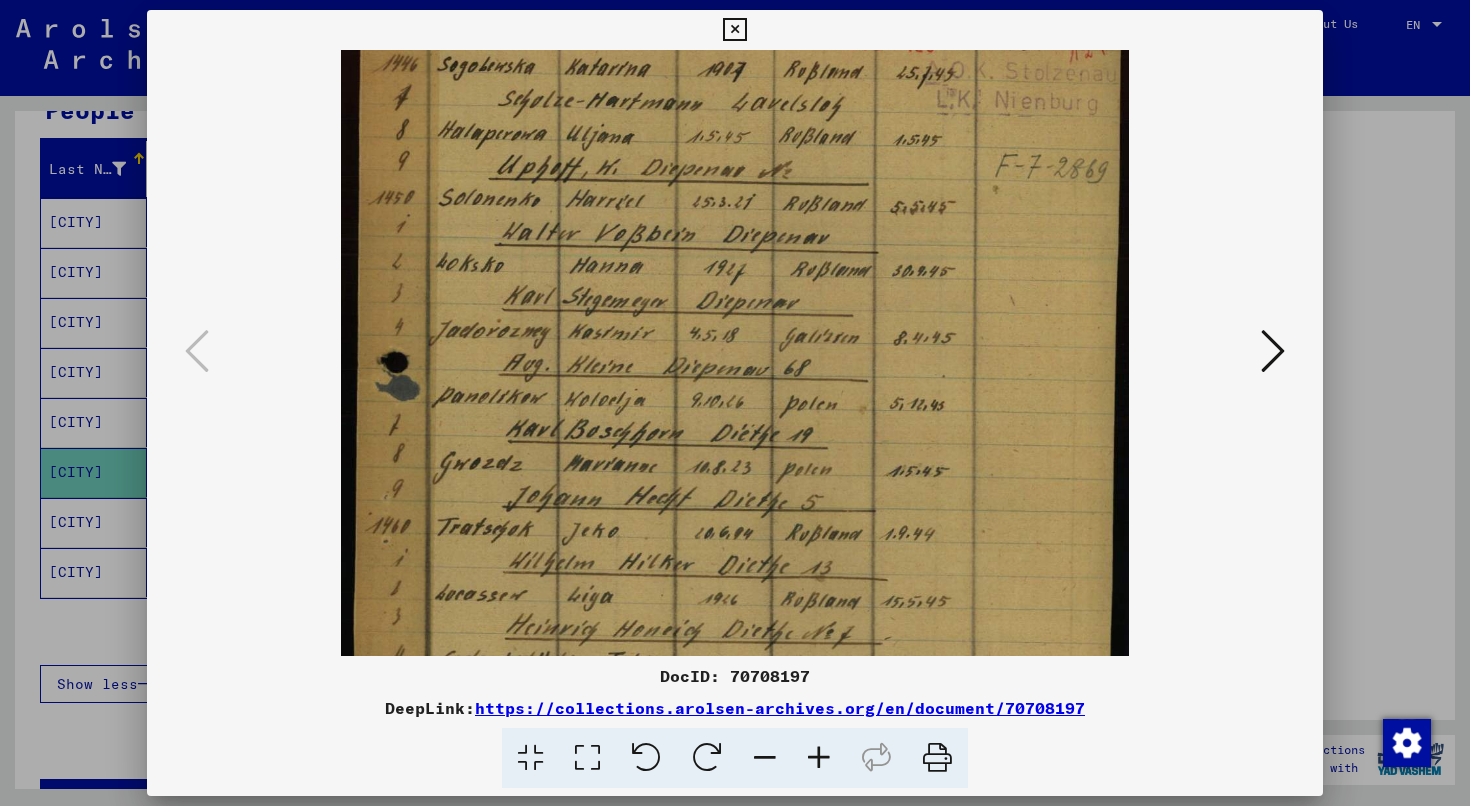 drag, startPoint x: 856, startPoint y: 138, endPoint x: 828, endPoint y: 576, distance: 438.89407 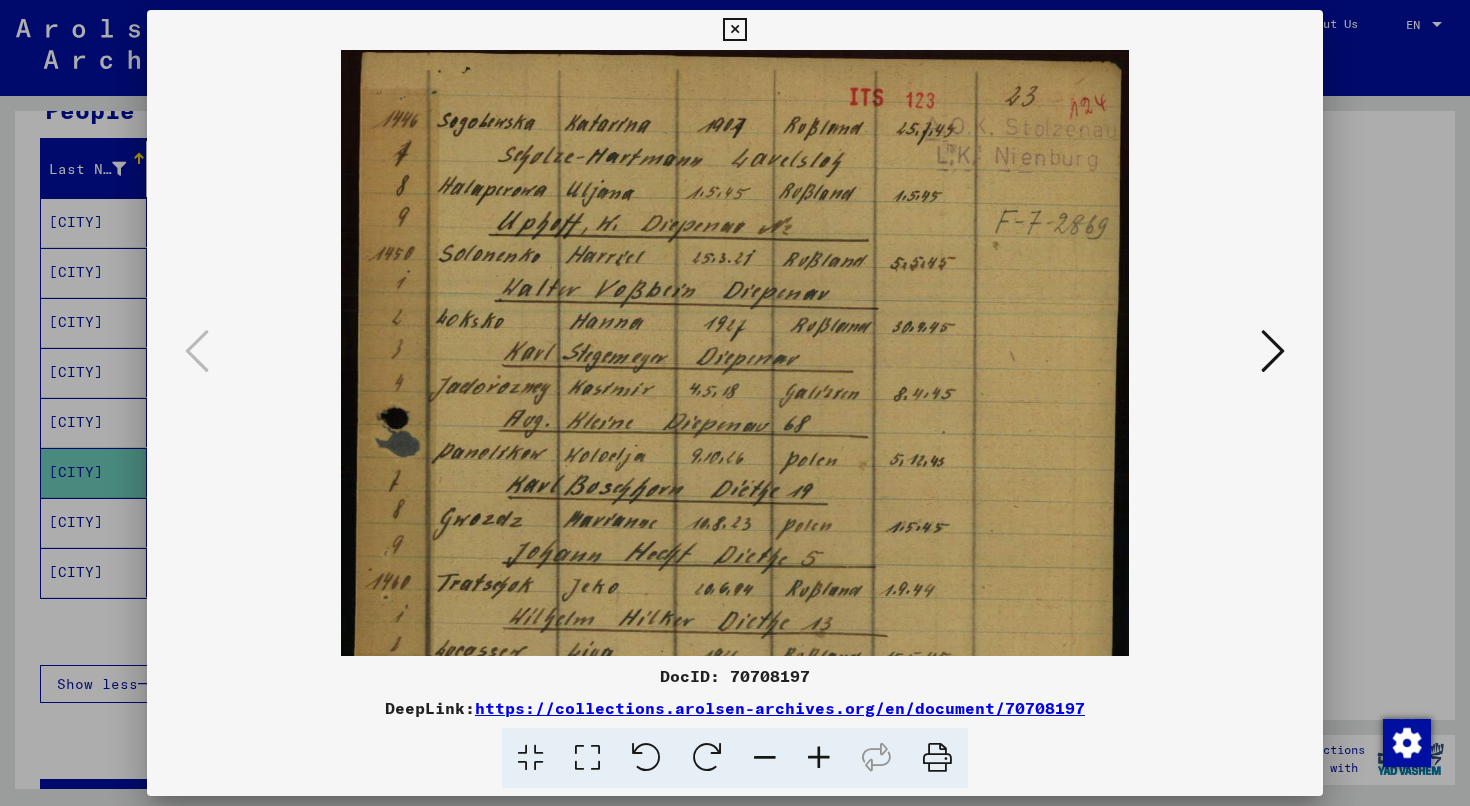 scroll, scrollTop: 7, scrollLeft: 0, axis: vertical 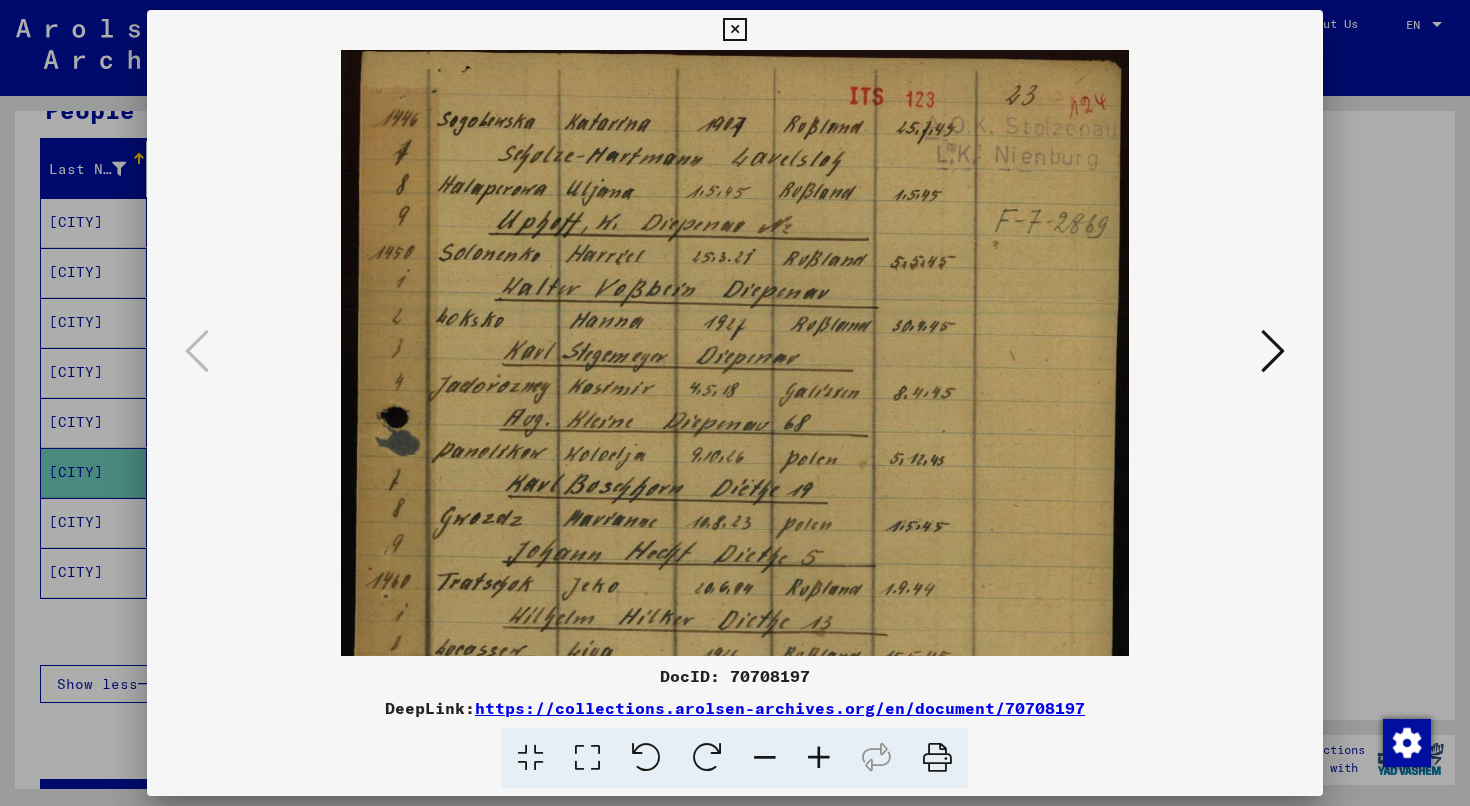drag, startPoint x: 828, startPoint y: 576, endPoint x: 776, endPoint y: 795, distance: 225.08887 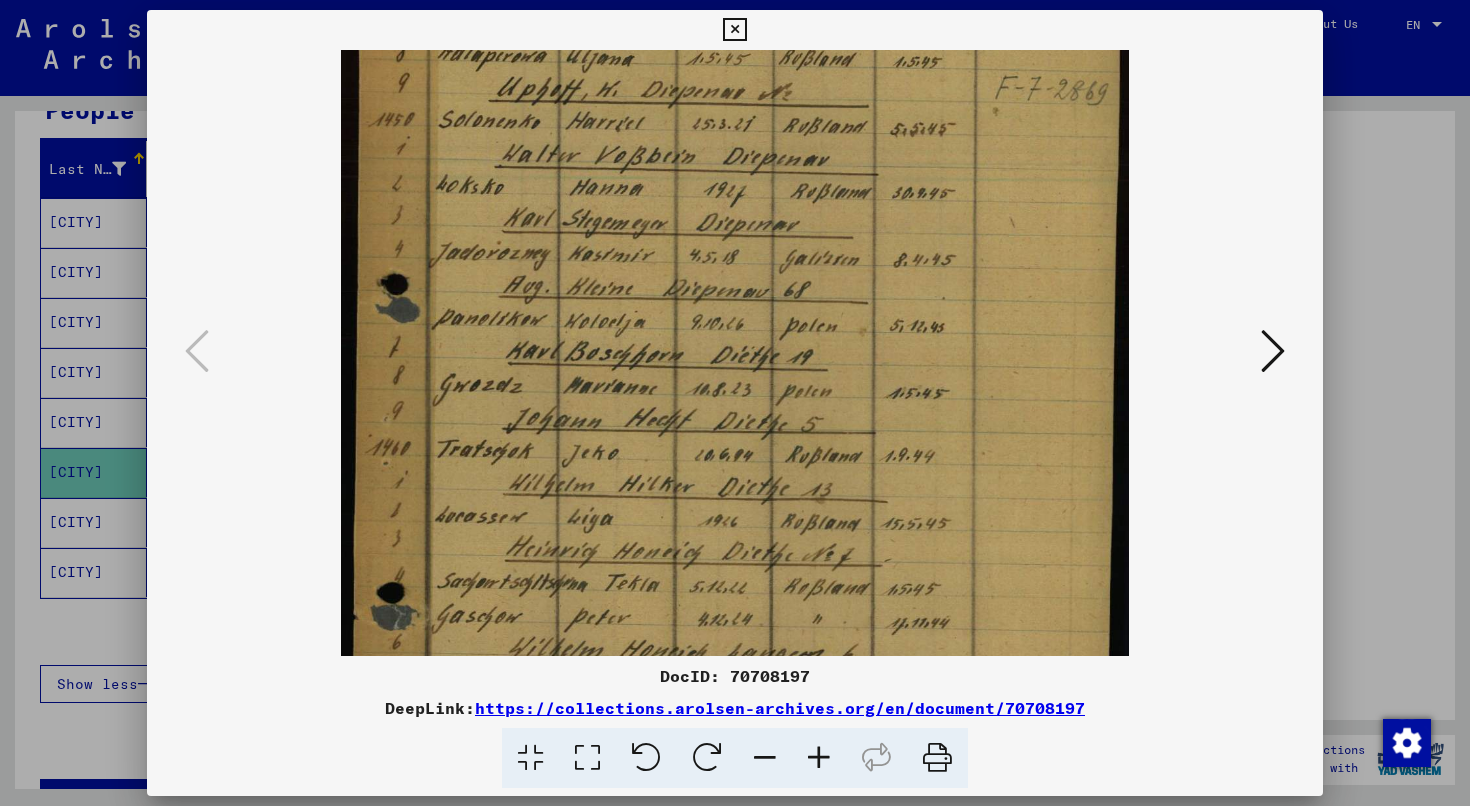 scroll, scrollTop: 150, scrollLeft: 0, axis: vertical 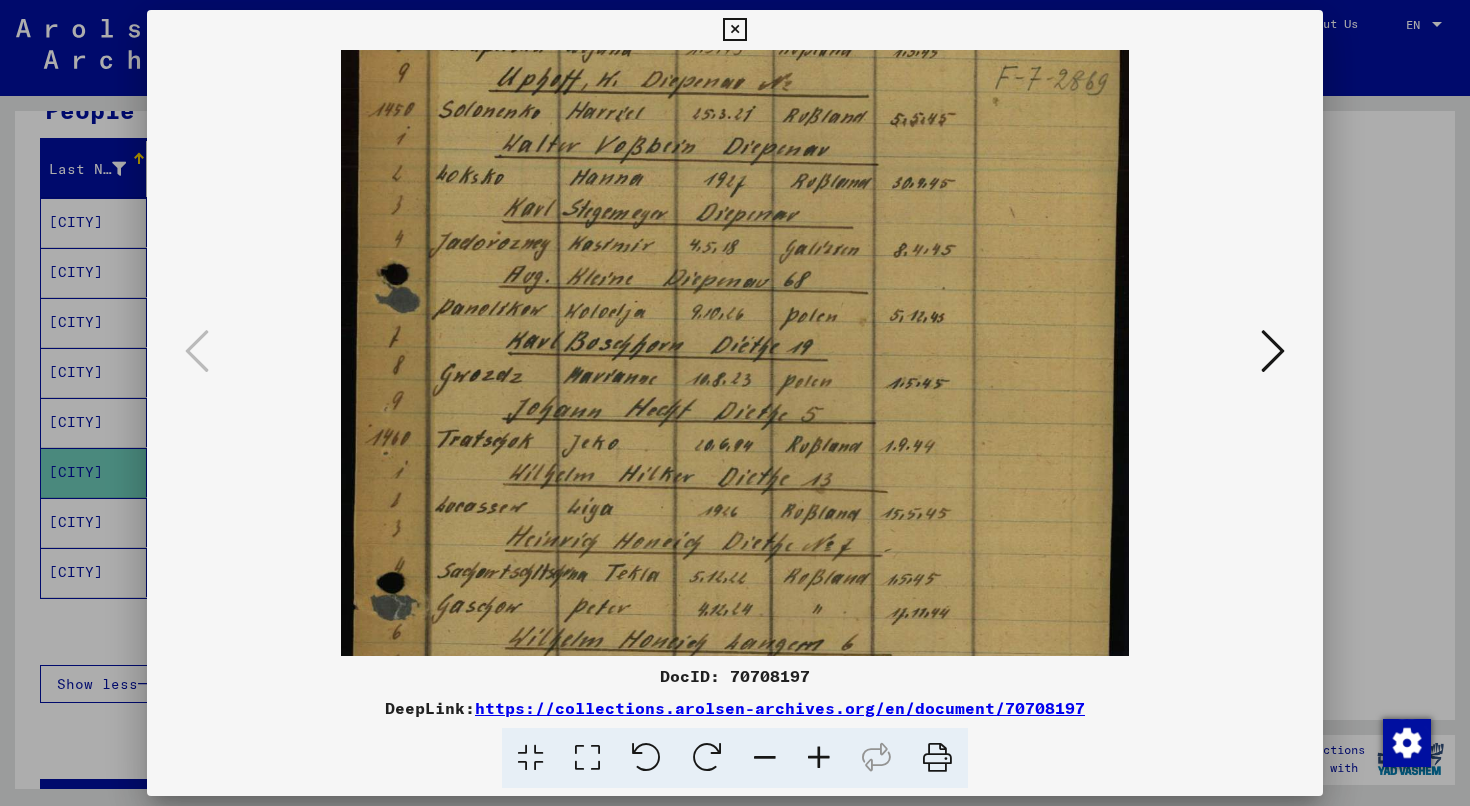 drag, startPoint x: 708, startPoint y: 459, endPoint x: 701, endPoint y: 316, distance: 143.17122 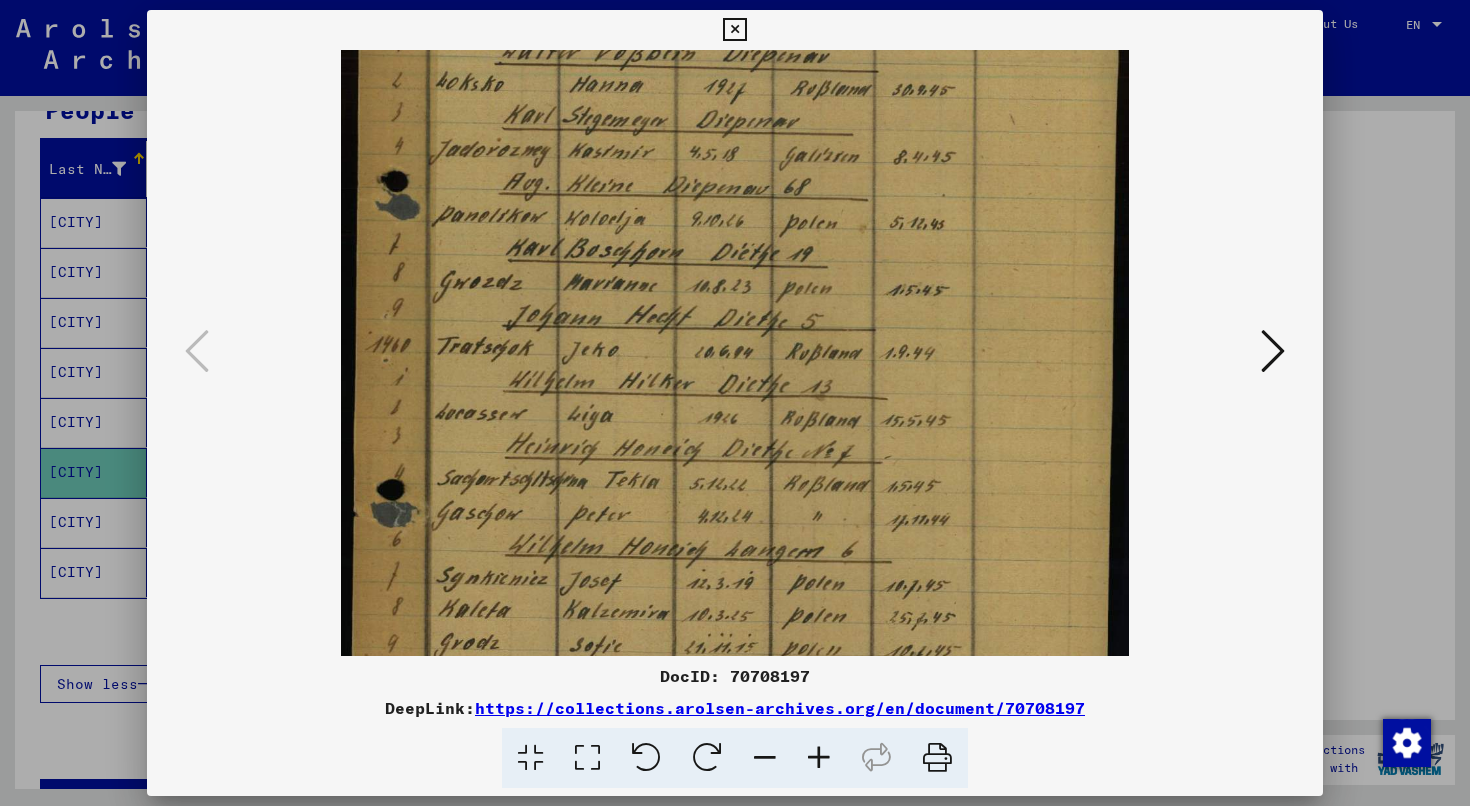 scroll, scrollTop: 324, scrollLeft: 0, axis: vertical 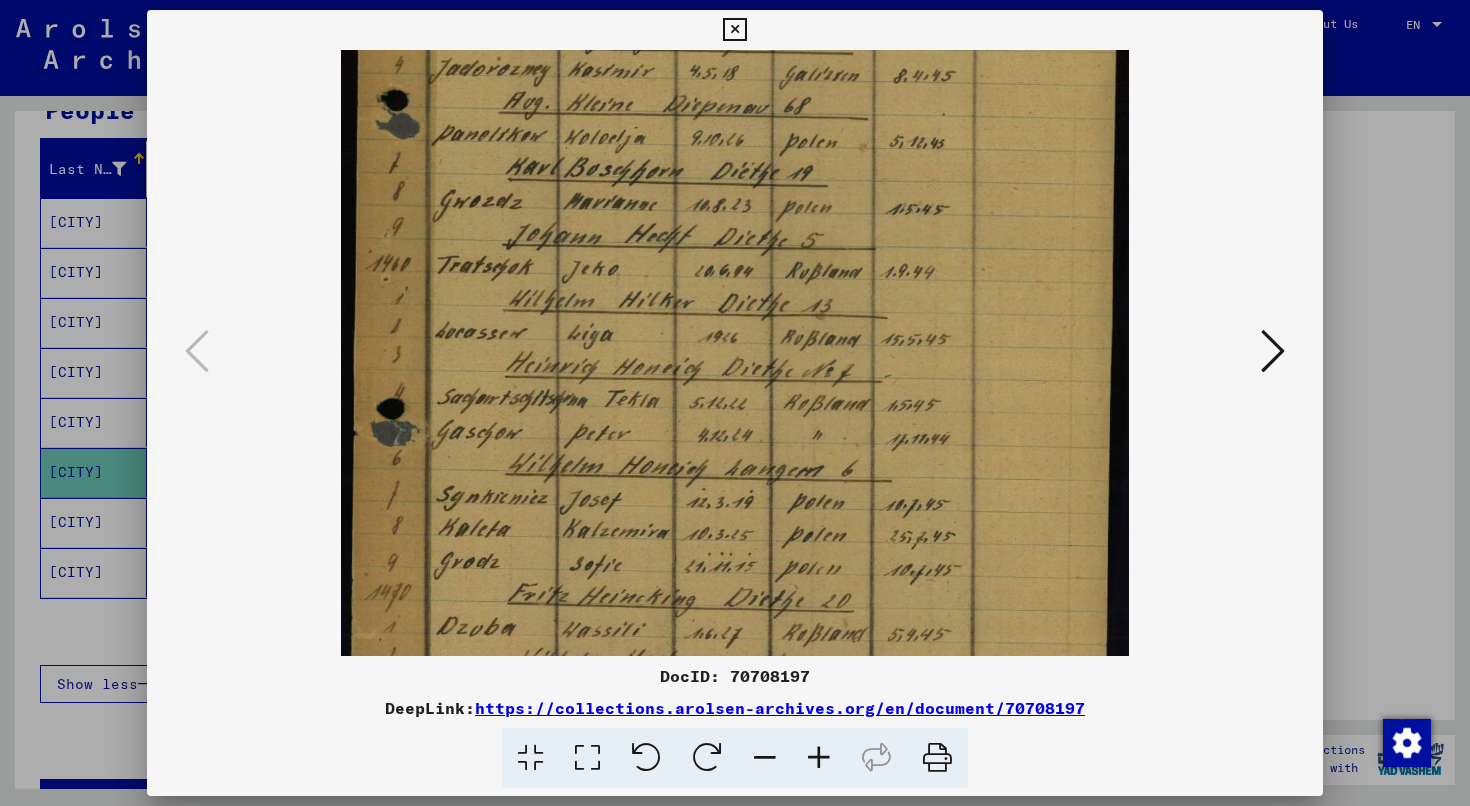 drag, startPoint x: 670, startPoint y: 489, endPoint x: 687, endPoint y: 315, distance: 174.82849 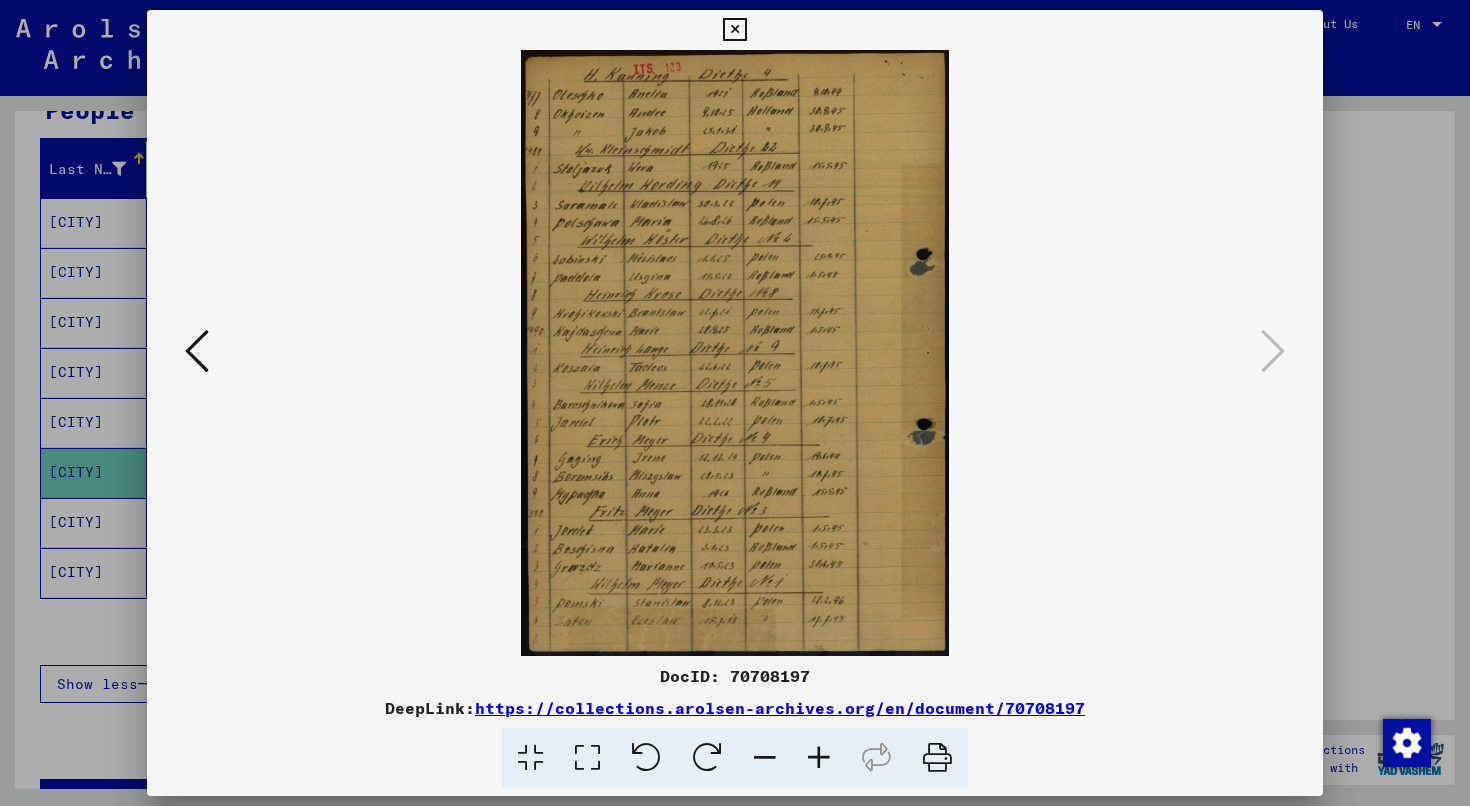 click at bounding box center (819, 758) 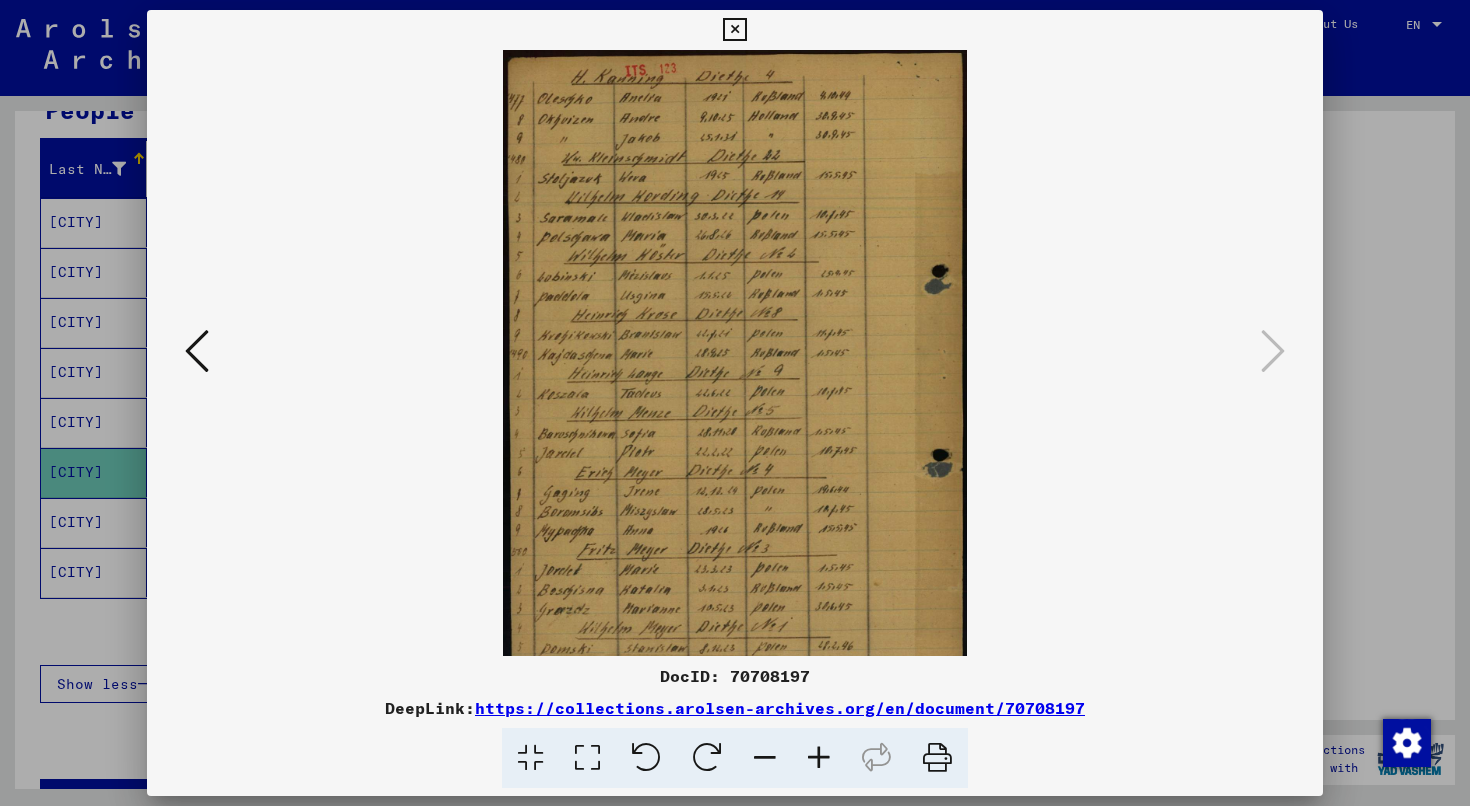 click at bounding box center [819, 758] 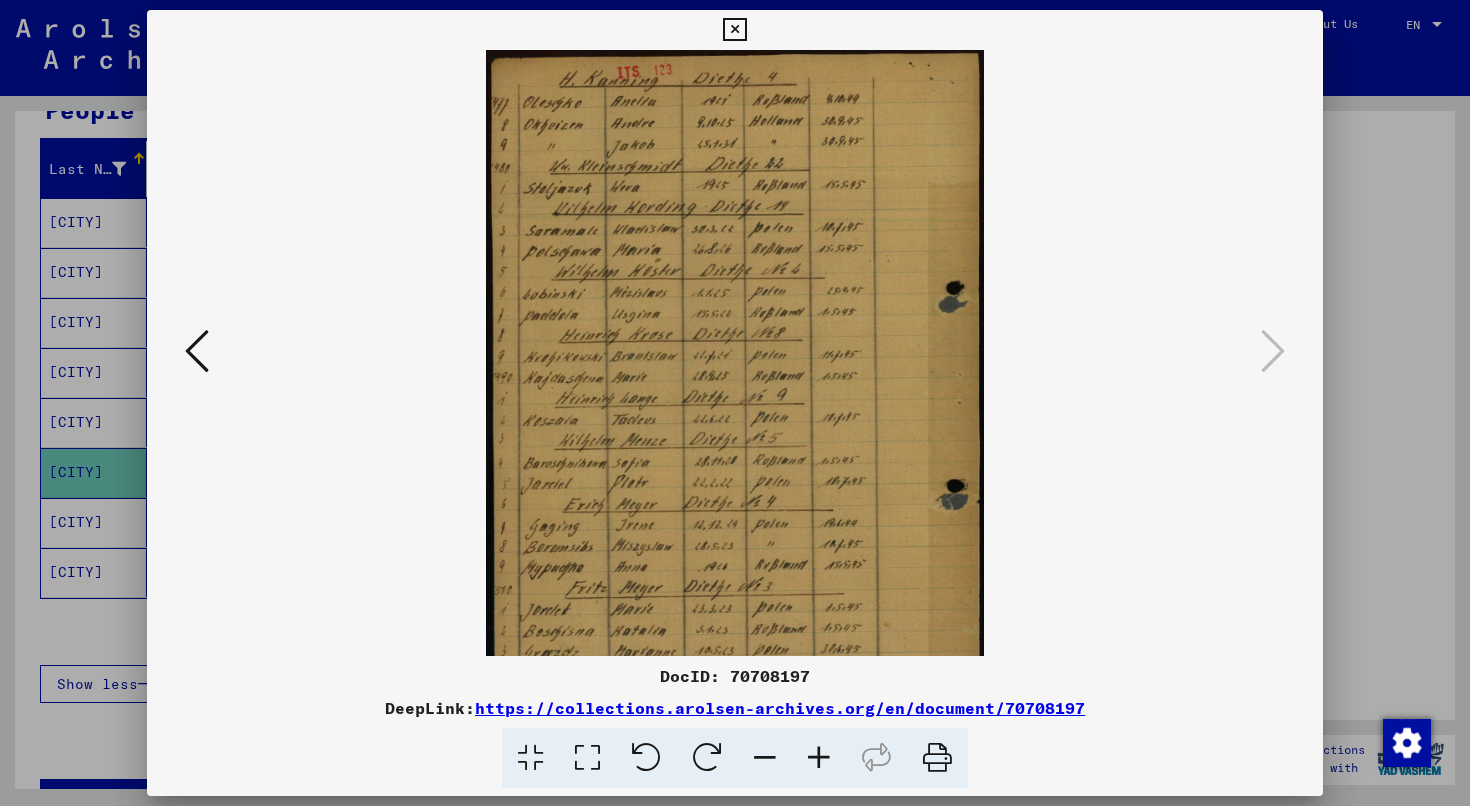 click at bounding box center (819, 758) 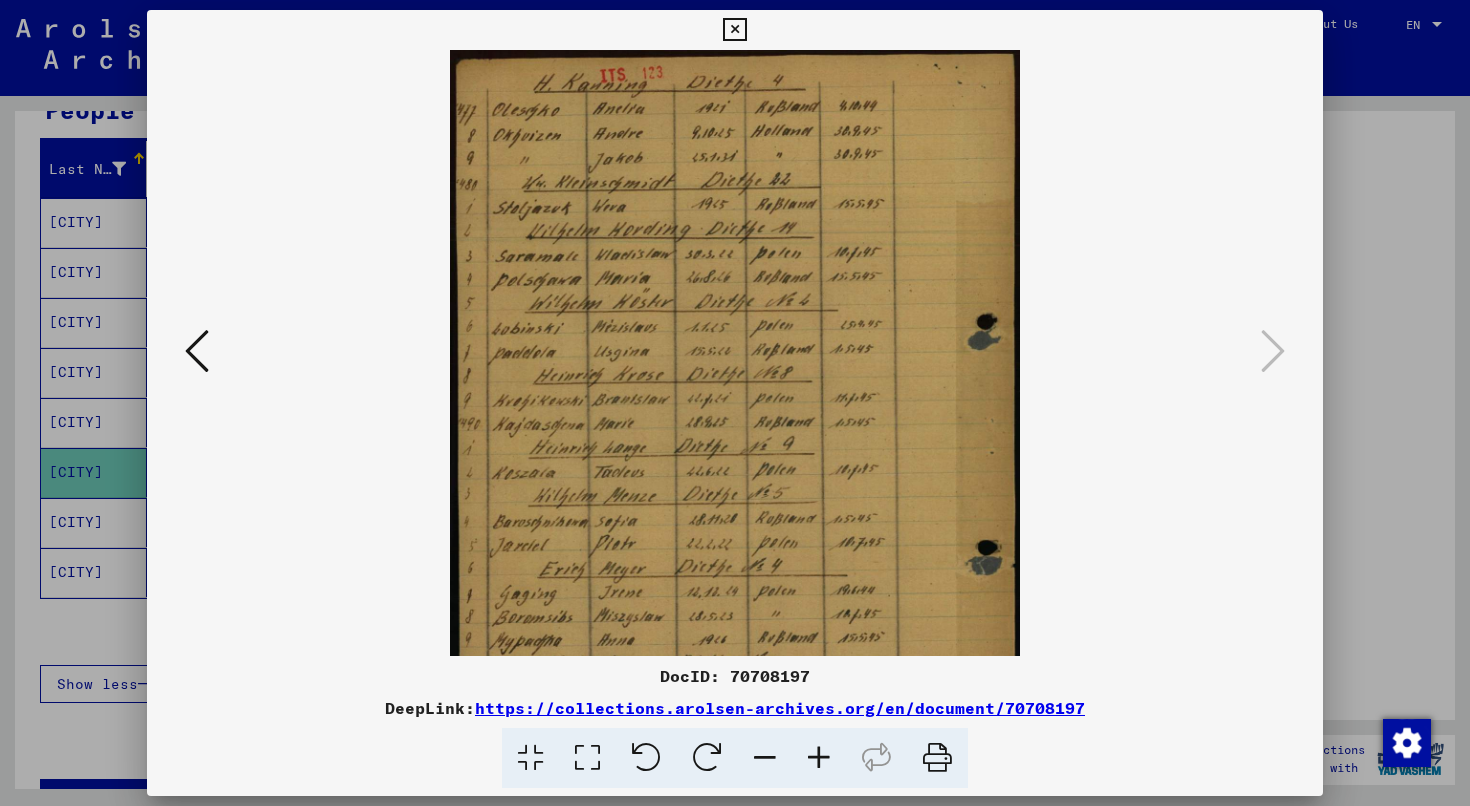 click at bounding box center [819, 758] 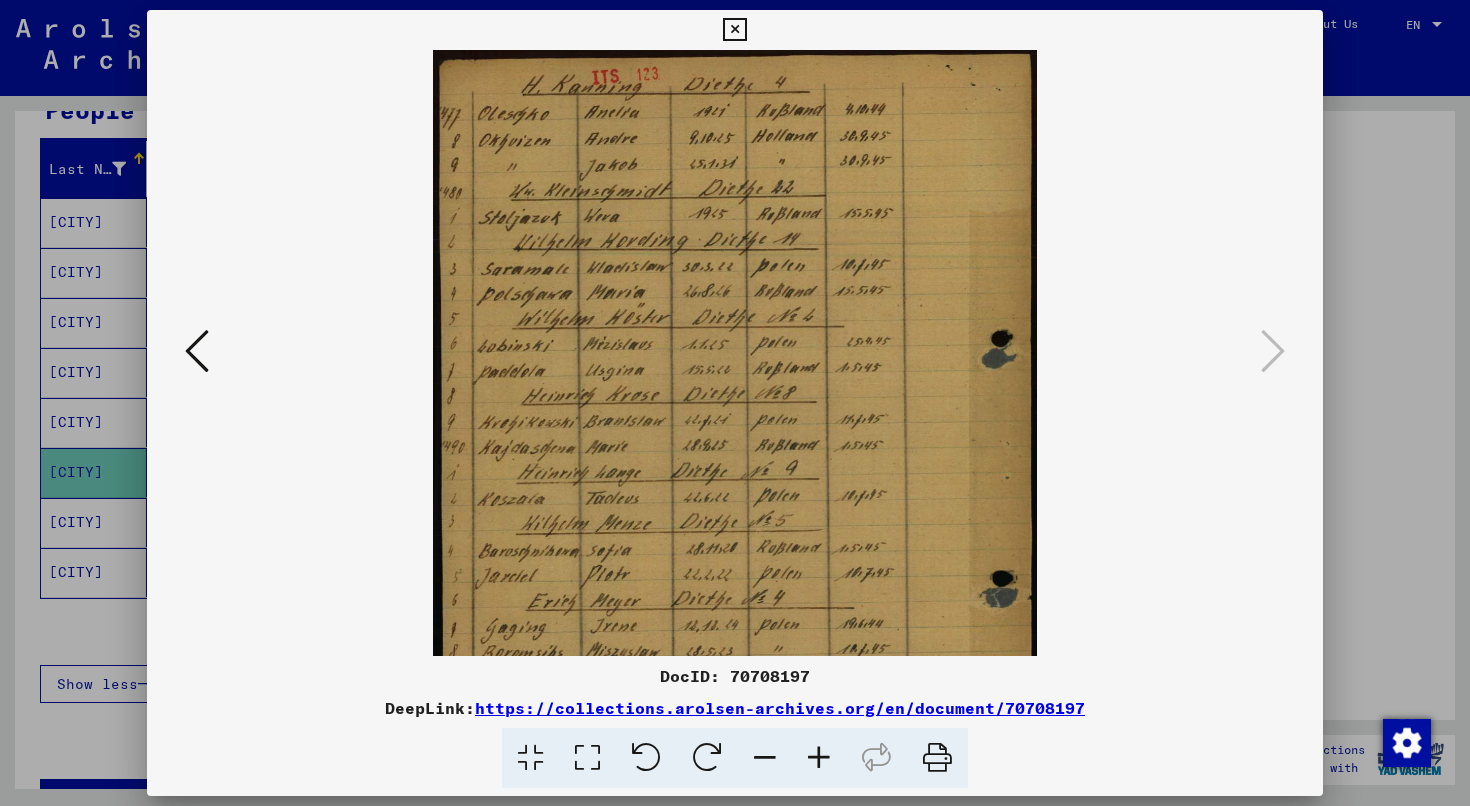 click at bounding box center (819, 758) 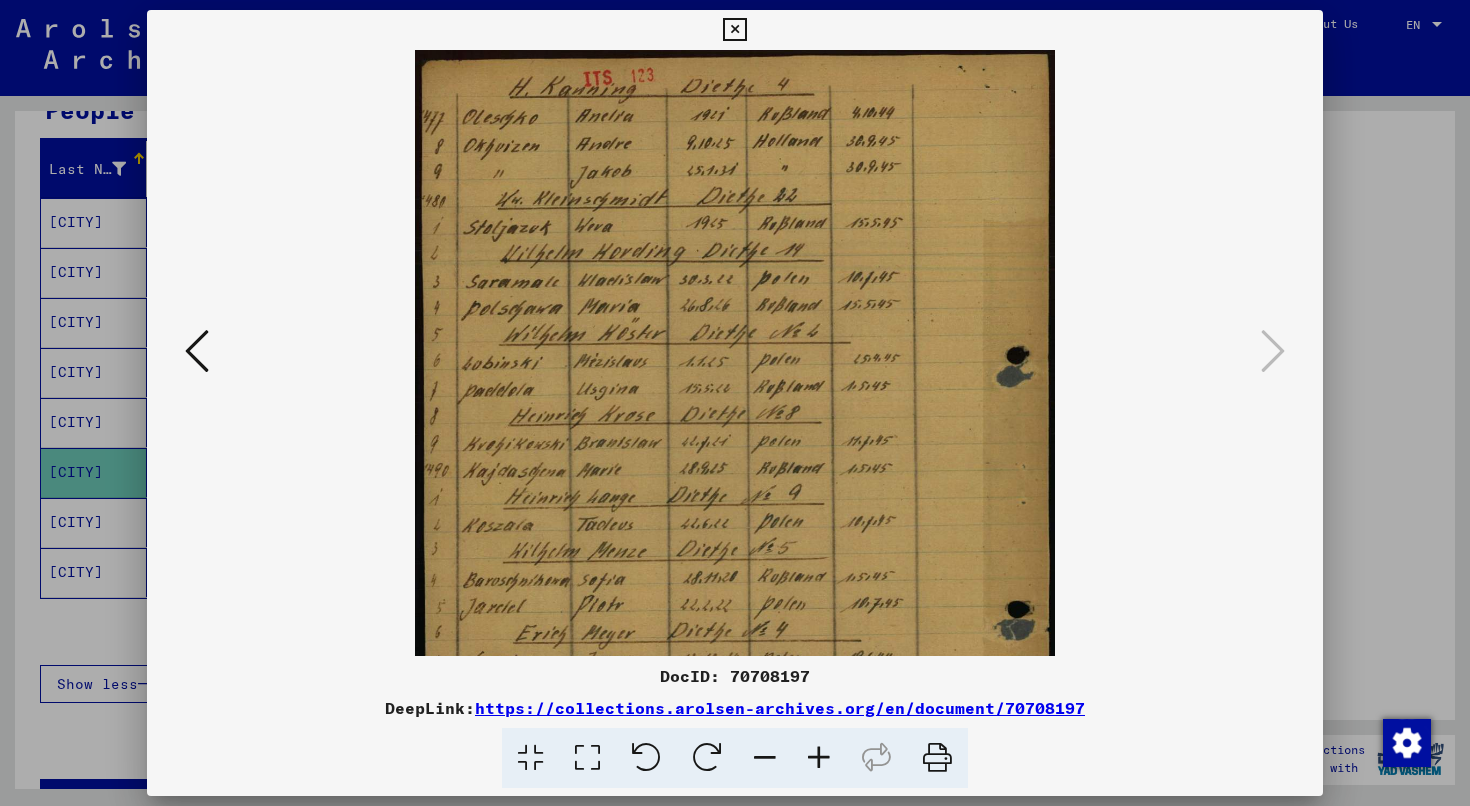 click at bounding box center (819, 758) 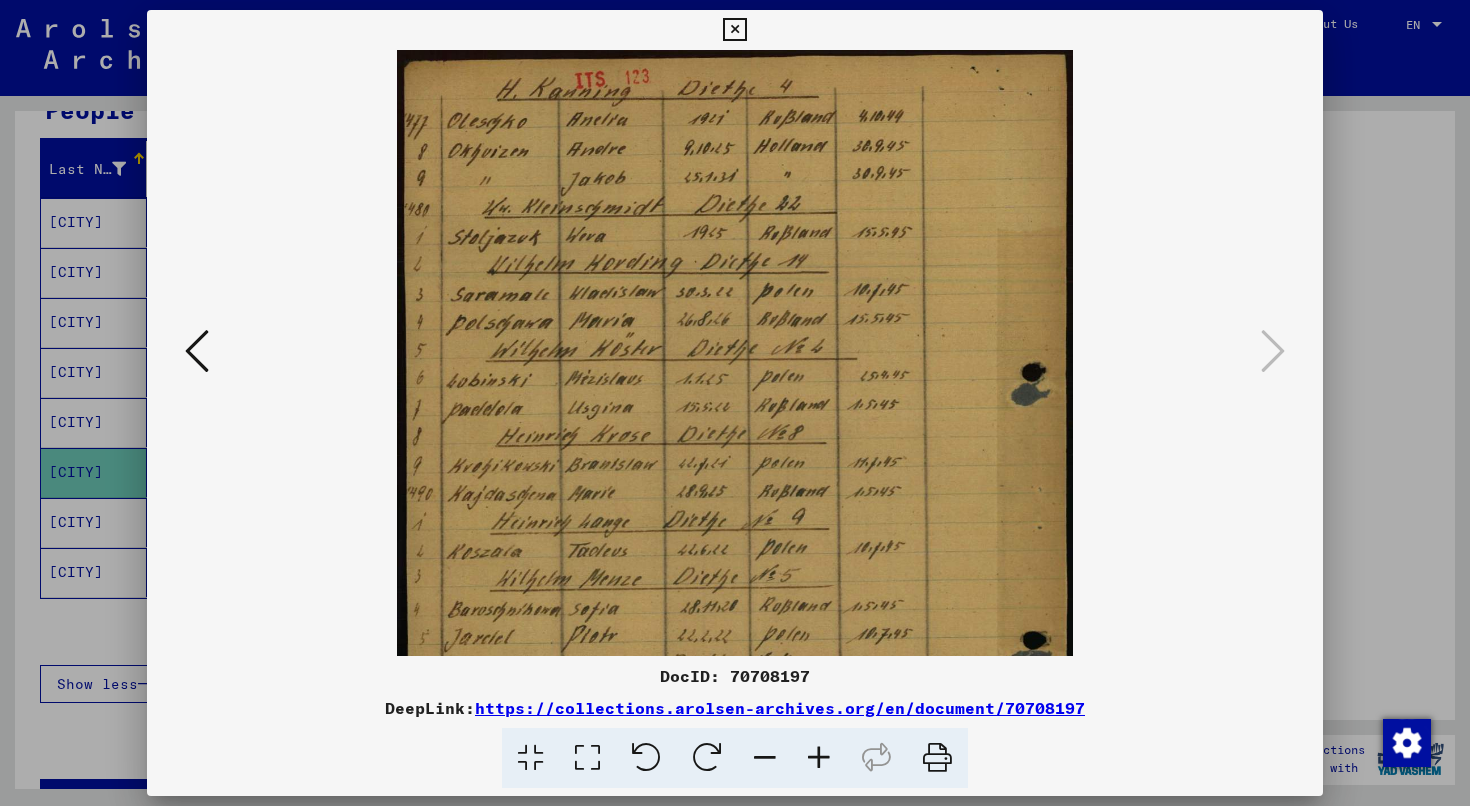 click at bounding box center [819, 758] 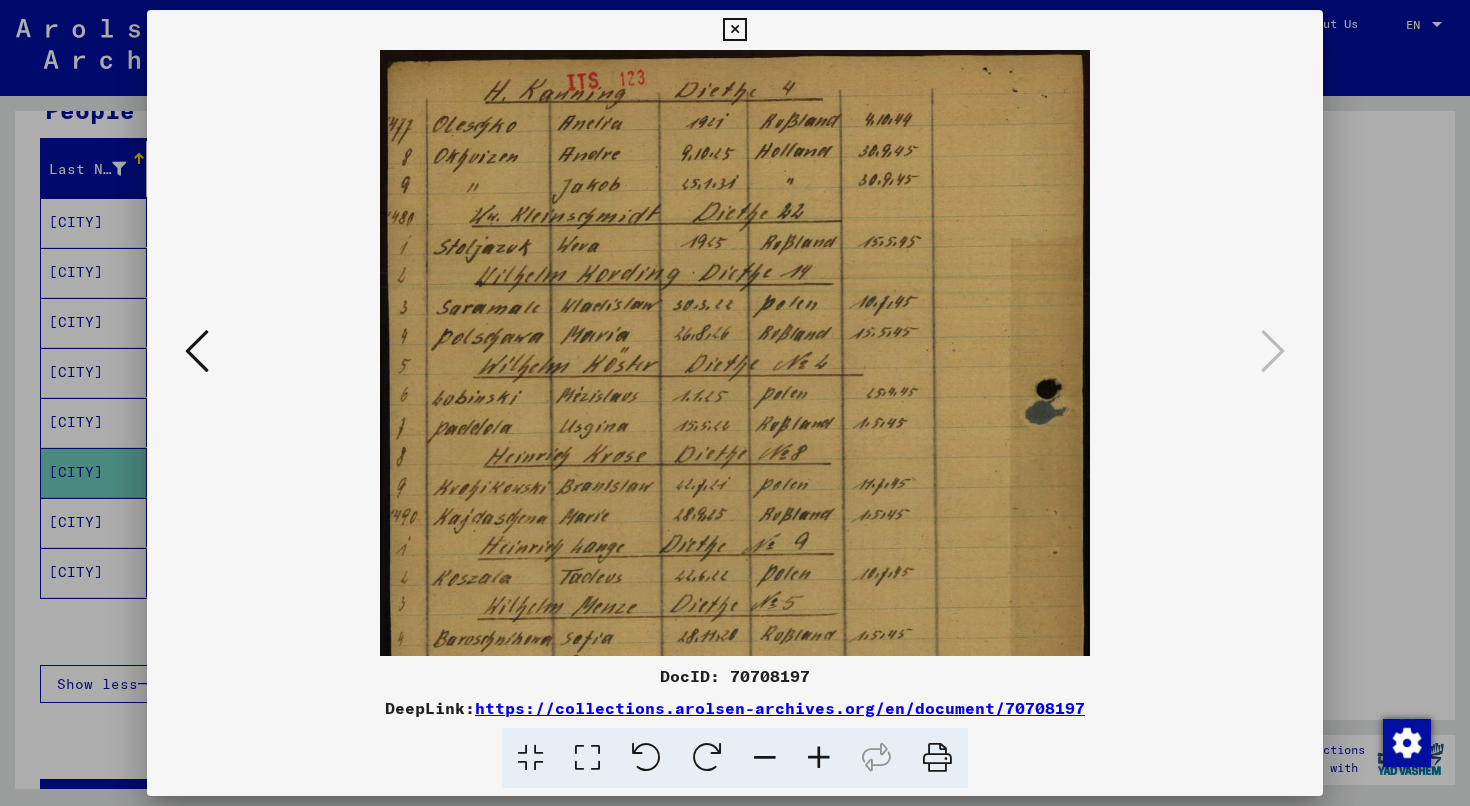 click at bounding box center [819, 758] 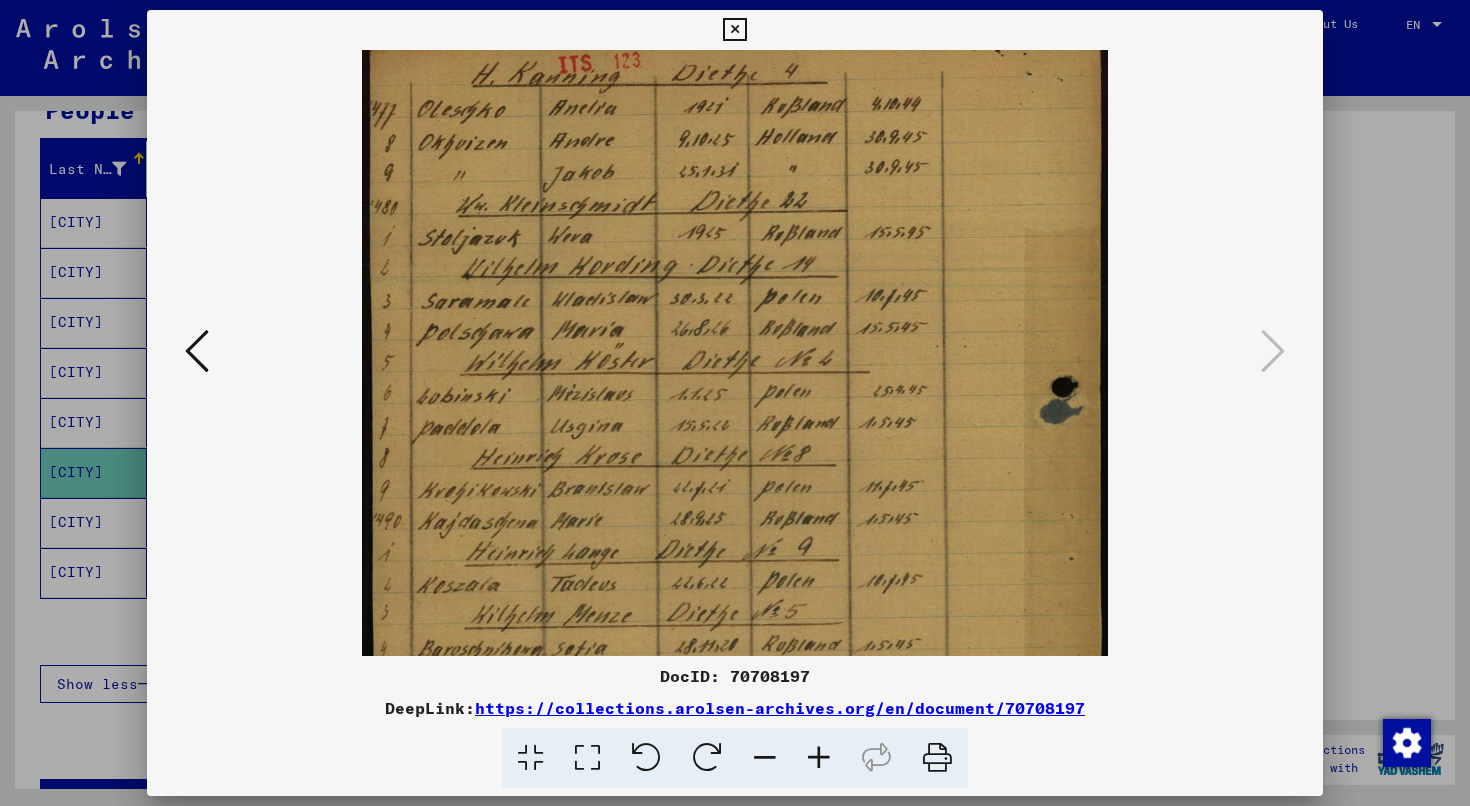scroll, scrollTop: 0, scrollLeft: 0, axis: both 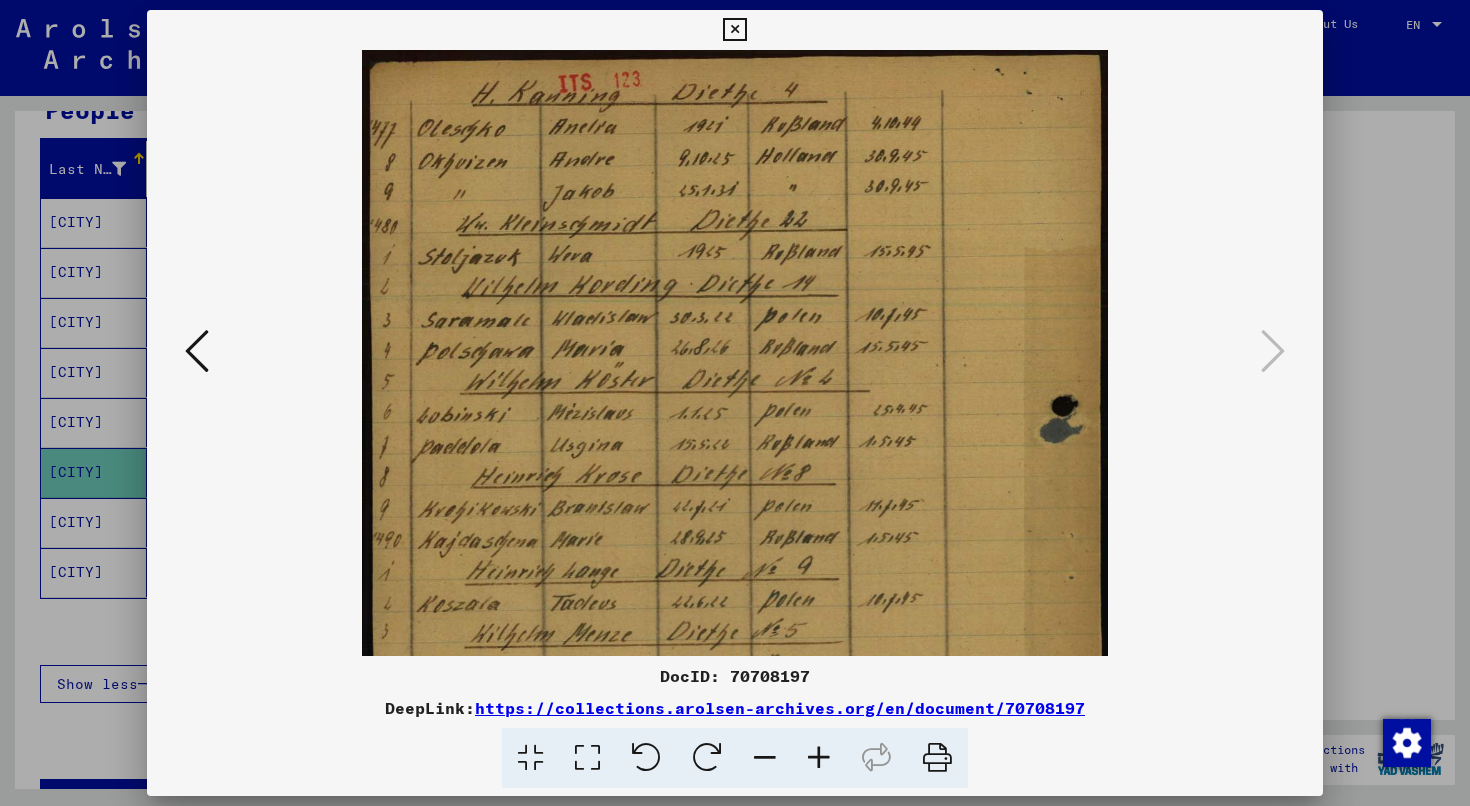 drag, startPoint x: 650, startPoint y: 452, endPoint x: 650, endPoint y: 488, distance: 36 